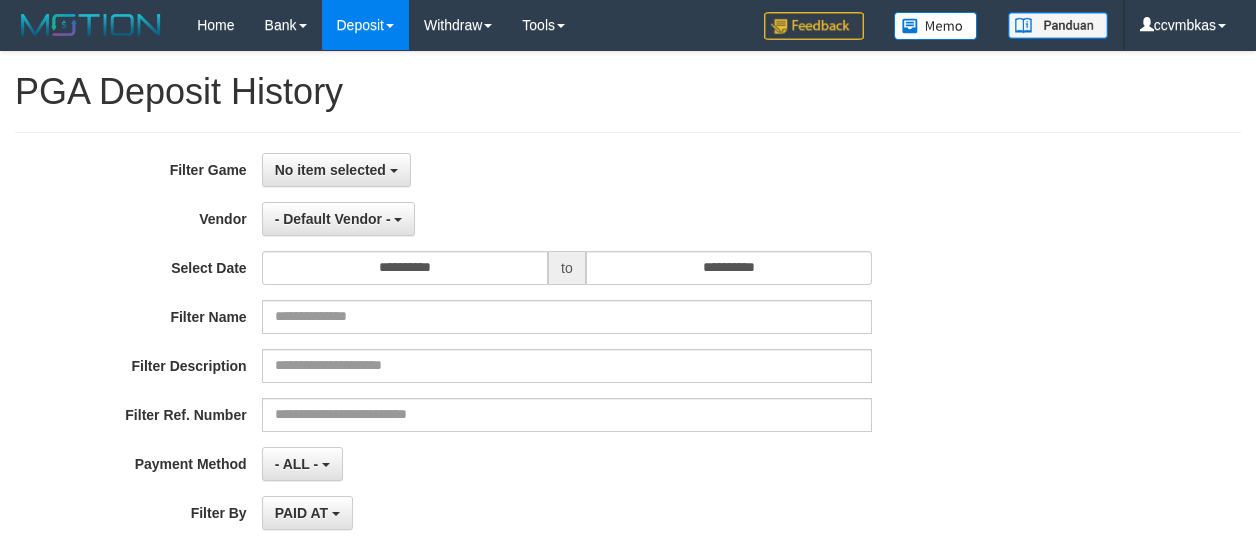 select on "**********" 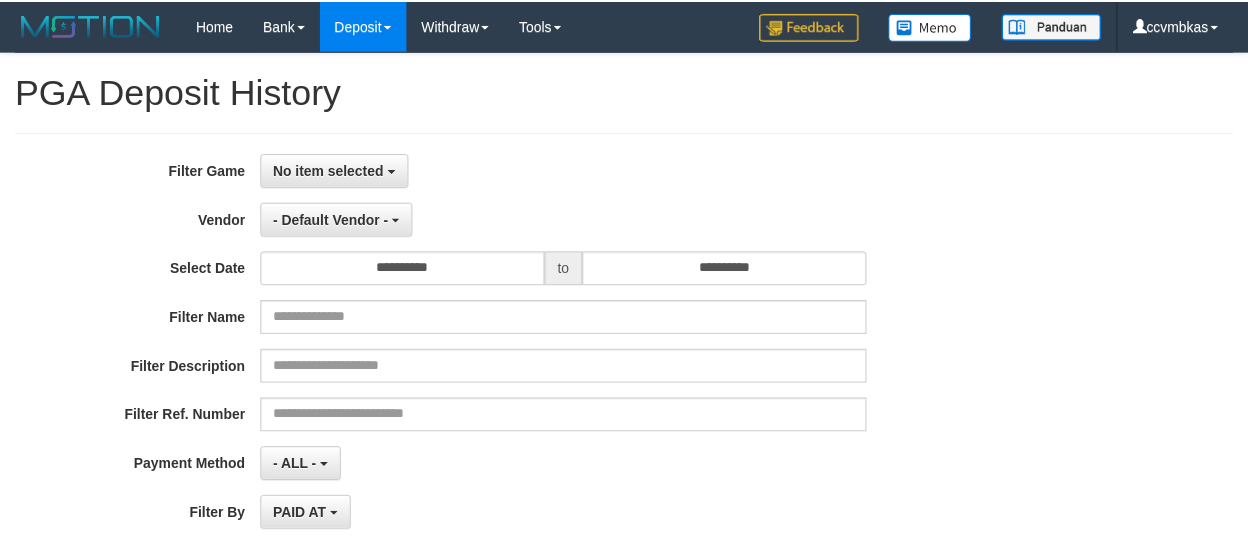 scroll, scrollTop: 0, scrollLeft: 0, axis: both 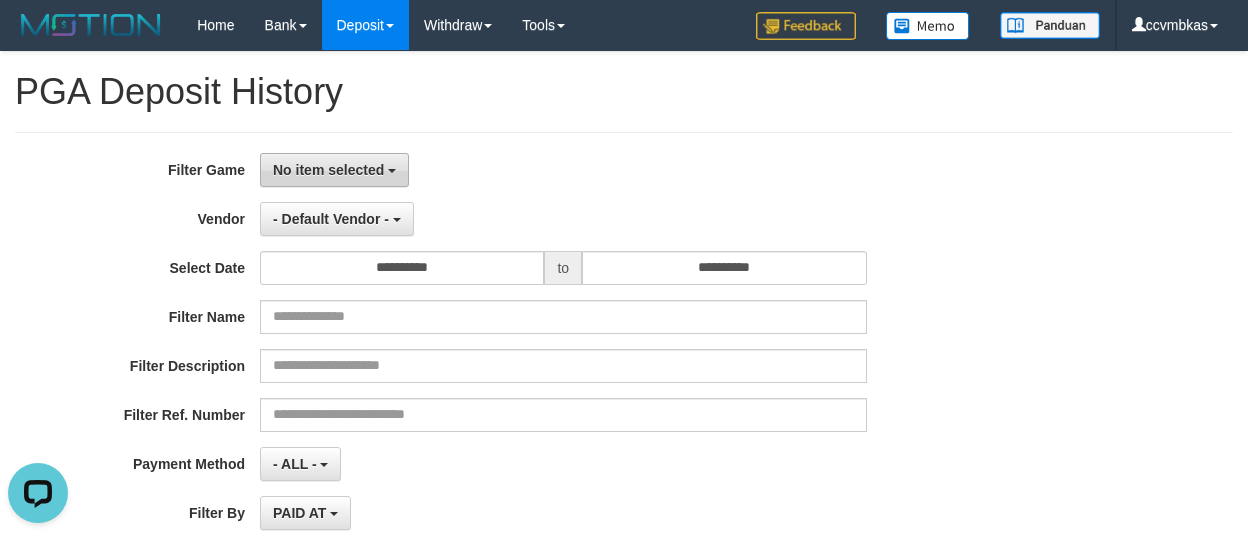 click on "No item selected" at bounding box center [334, 170] 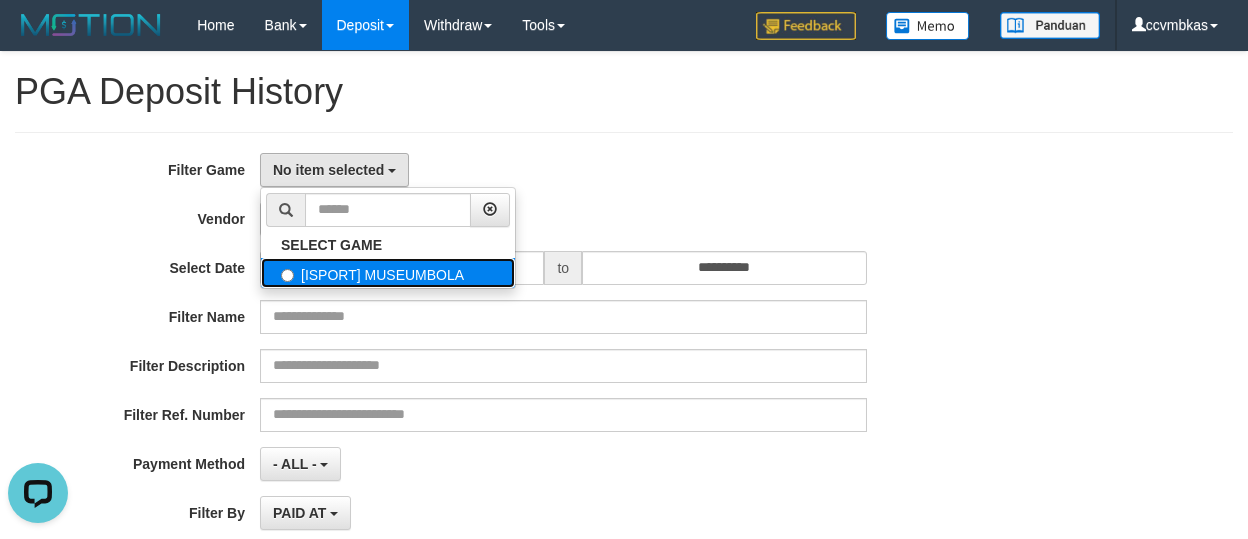 click on "[ISPORT] MUSEUMBOLA" at bounding box center (388, 273) 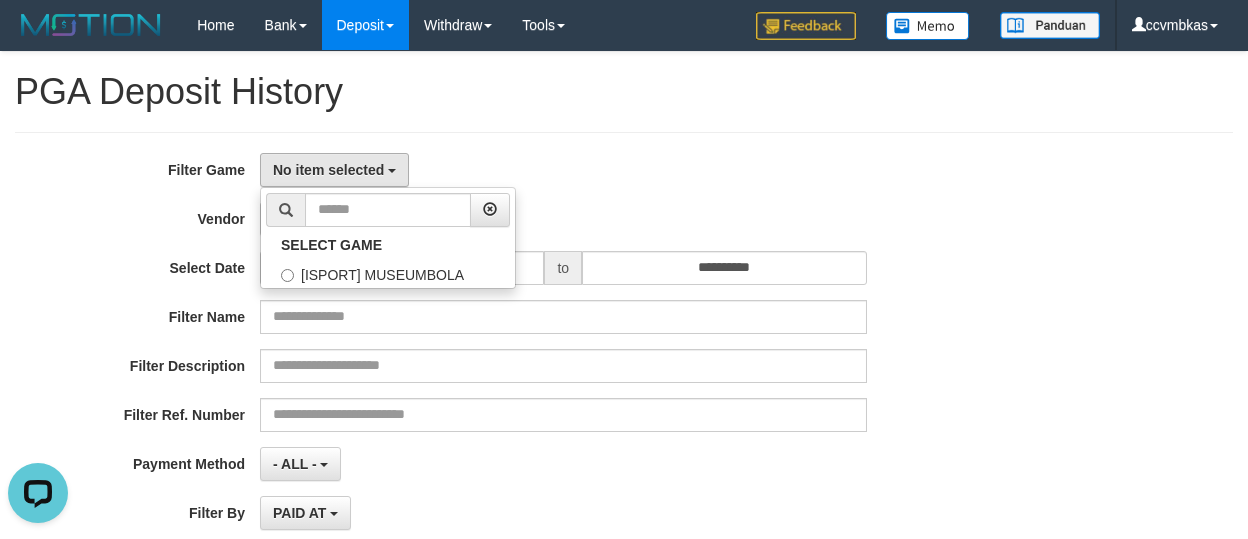 click on "No item selected    SELECT GAME
[ISPORT] MUSEUMBOLA" at bounding box center (563, 170) 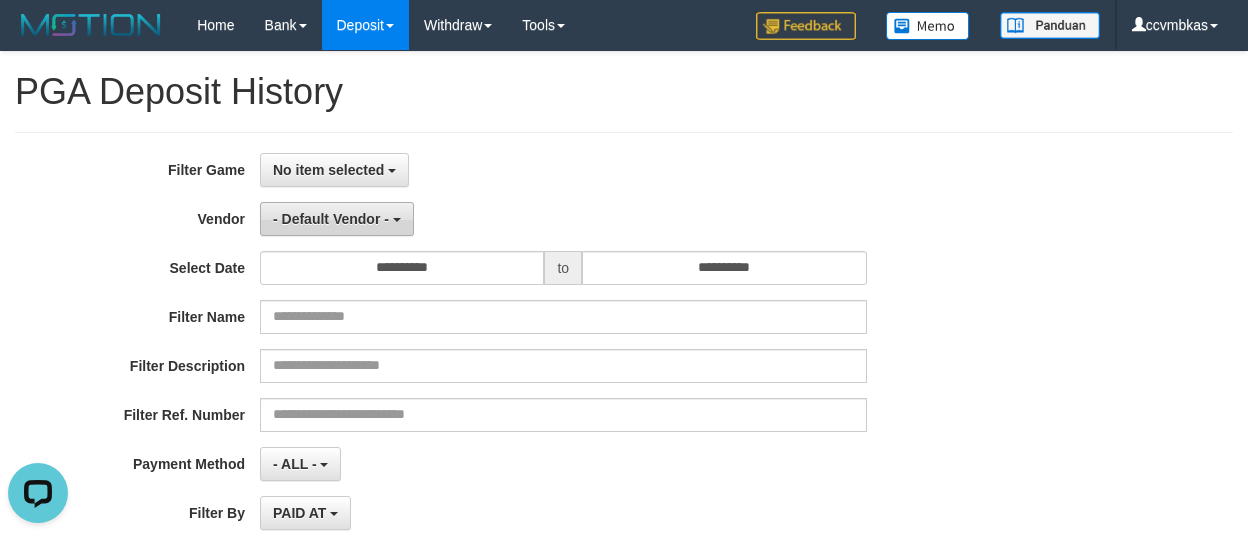 click on "- Default Vendor -" at bounding box center [331, 219] 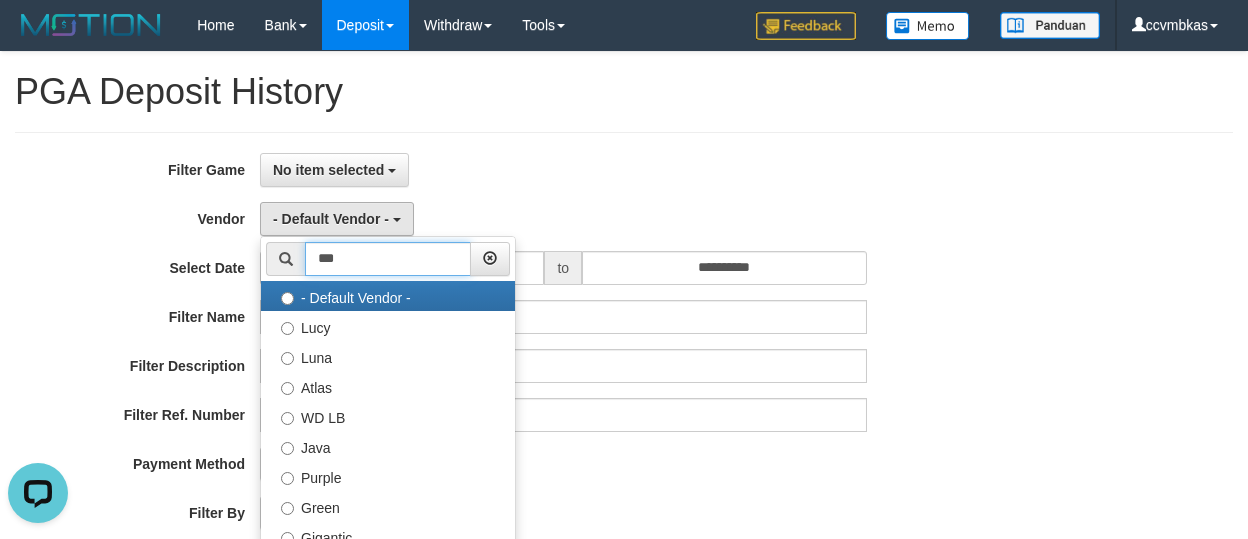click on "***" at bounding box center [388, 259] 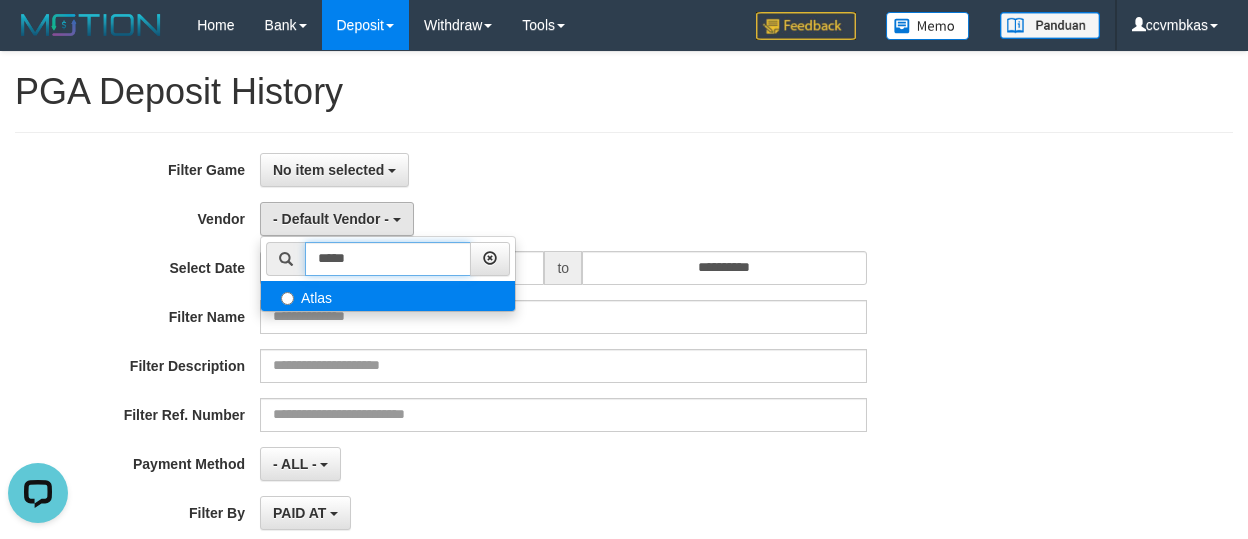 type on "*****" 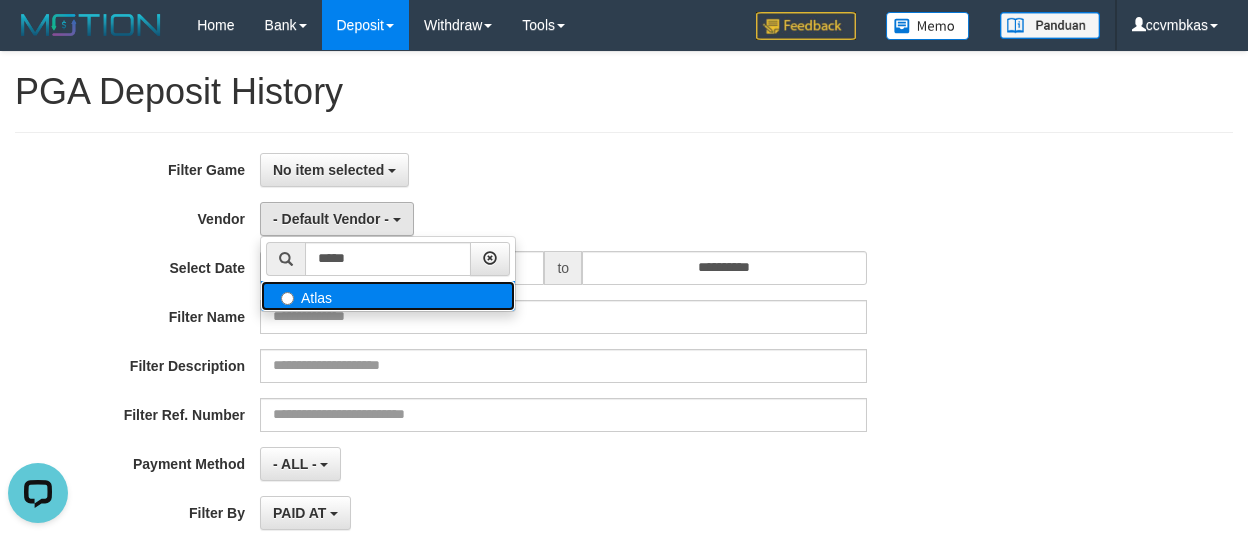 click on "Atlas" at bounding box center (388, 296) 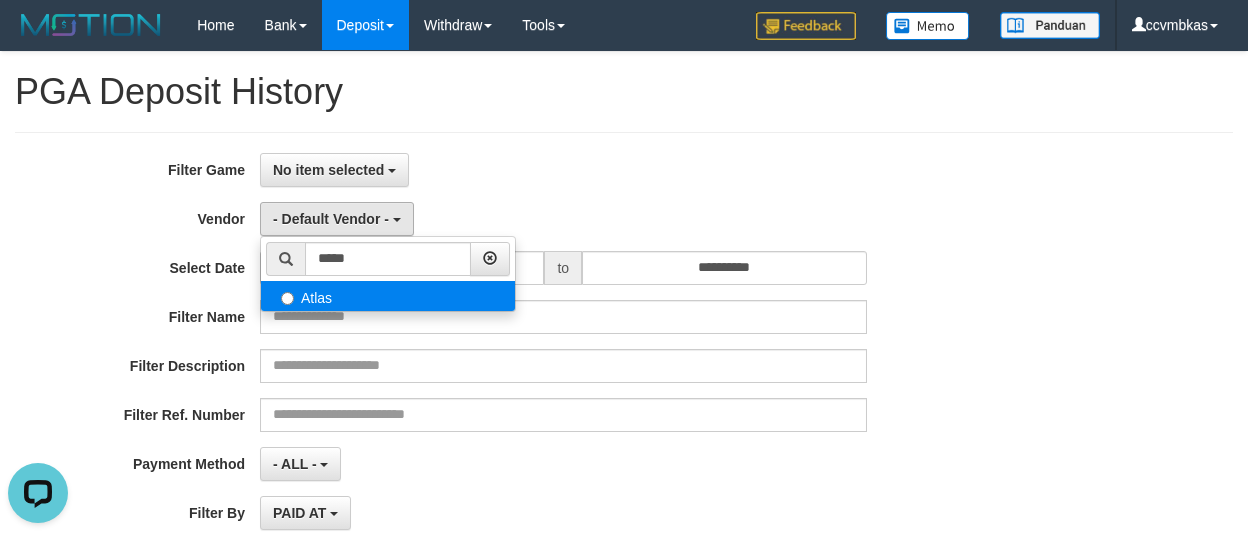 select on "**********" 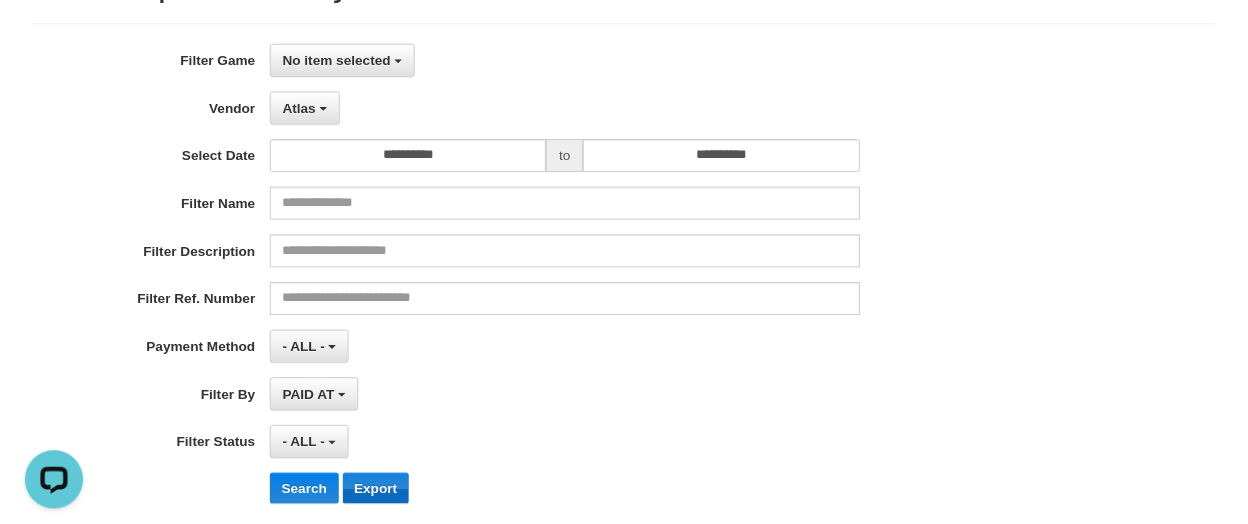 scroll, scrollTop: 300, scrollLeft: 0, axis: vertical 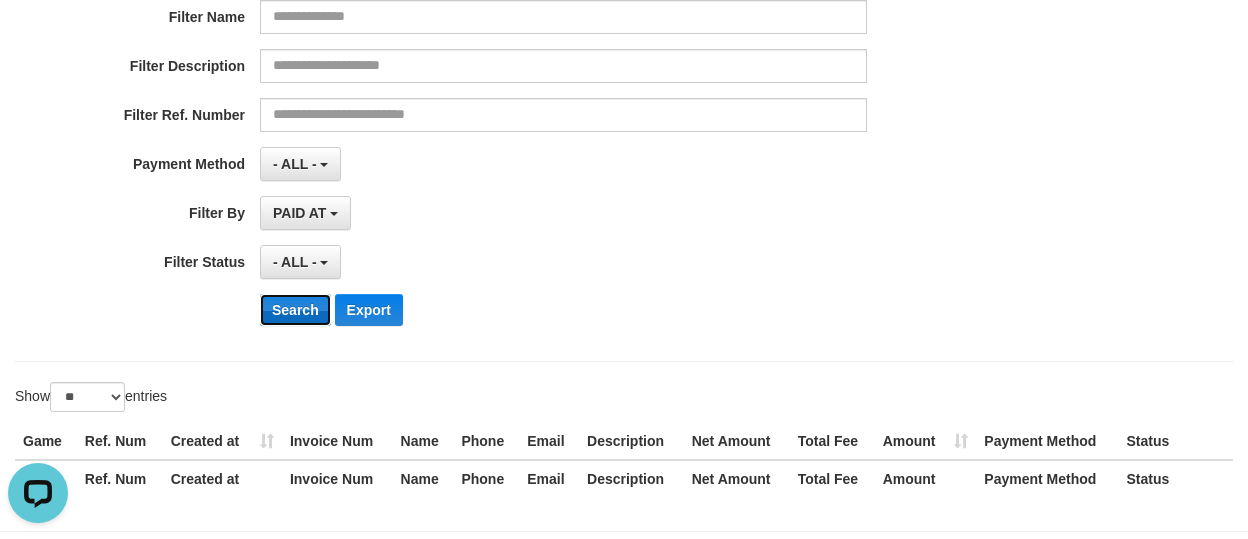 click on "Search" at bounding box center (295, 310) 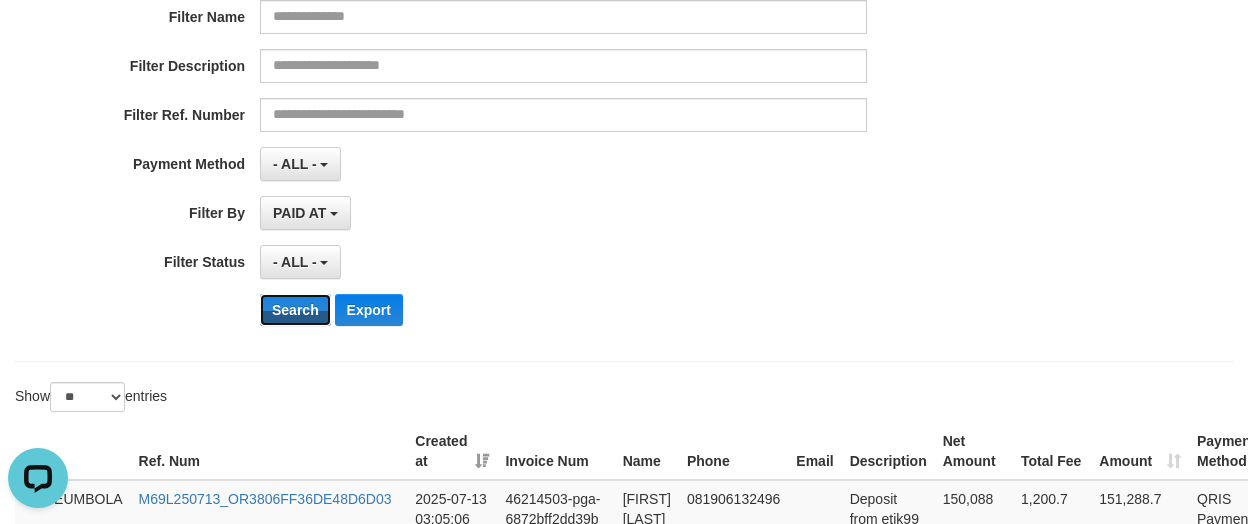 scroll, scrollTop: 400, scrollLeft: 0, axis: vertical 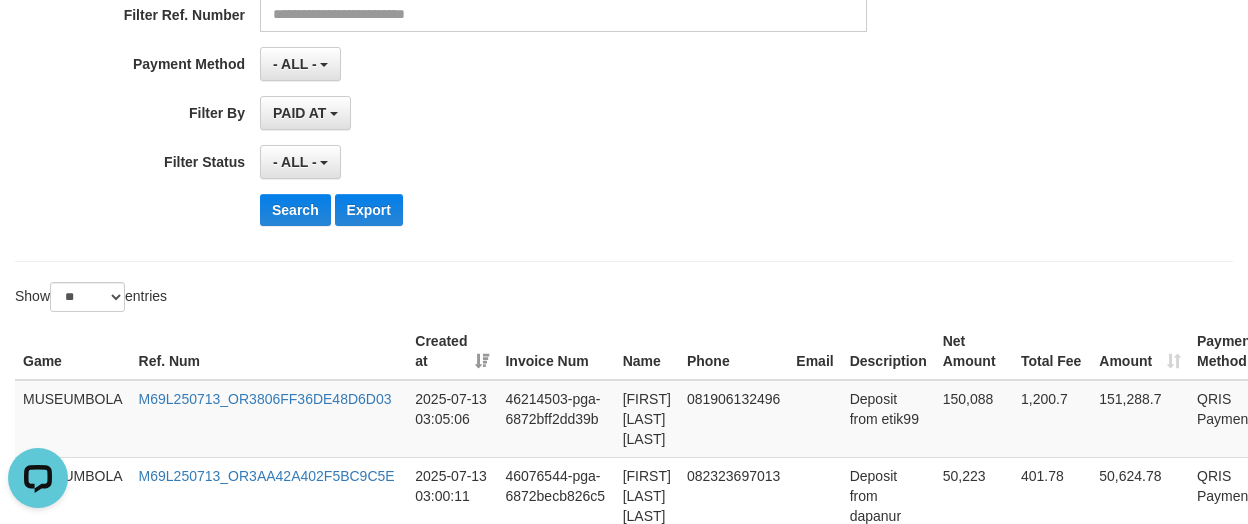 click on "Search
Export" at bounding box center (650, 210) 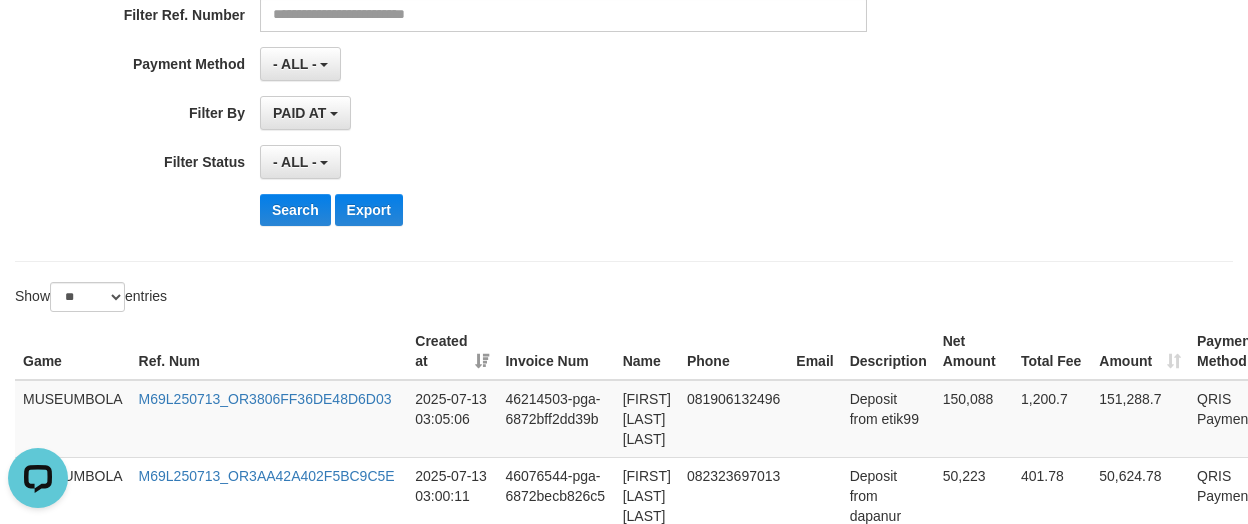 drag, startPoint x: 919, startPoint y: 226, endPoint x: 519, endPoint y: 215, distance: 400.1512 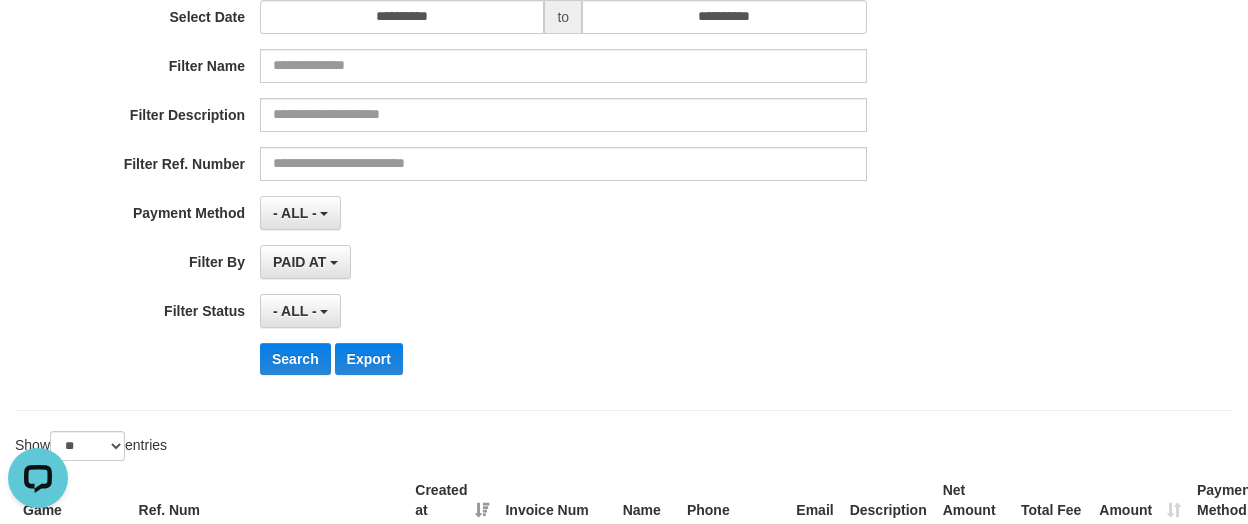 scroll, scrollTop: 0, scrollLeft: 0, axis: both 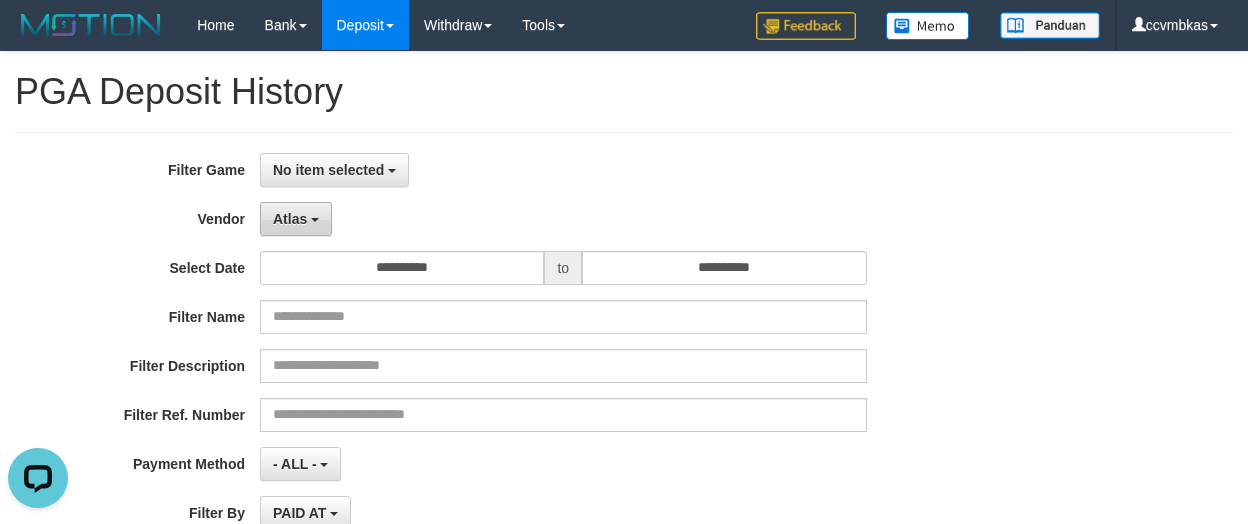 click on "Atlas" at bounding box center [296, 219] 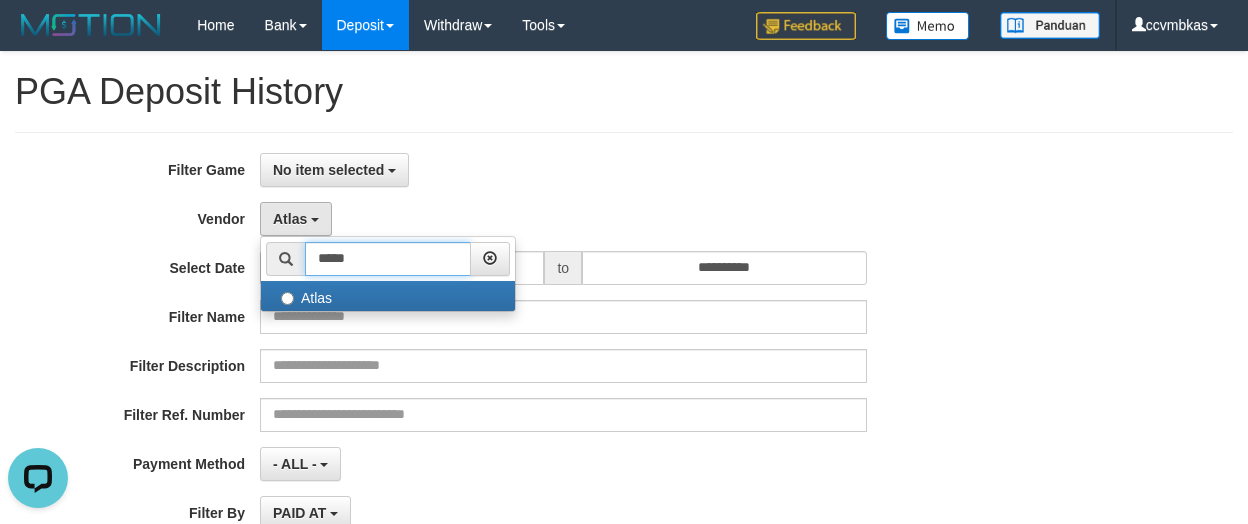 click on "*****" at bounding box center (388, 259) 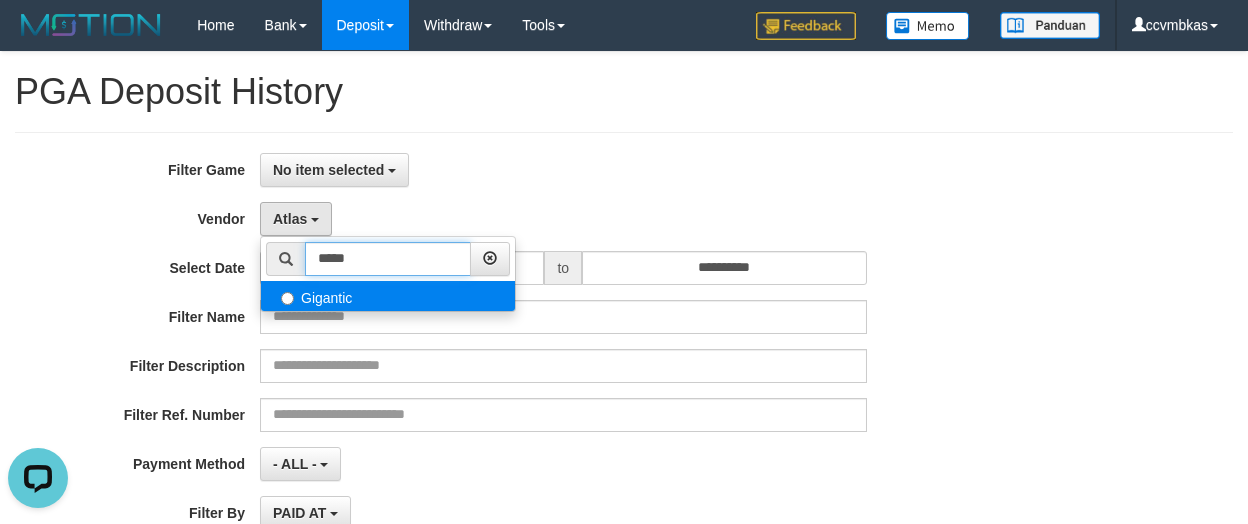 type on "*****" 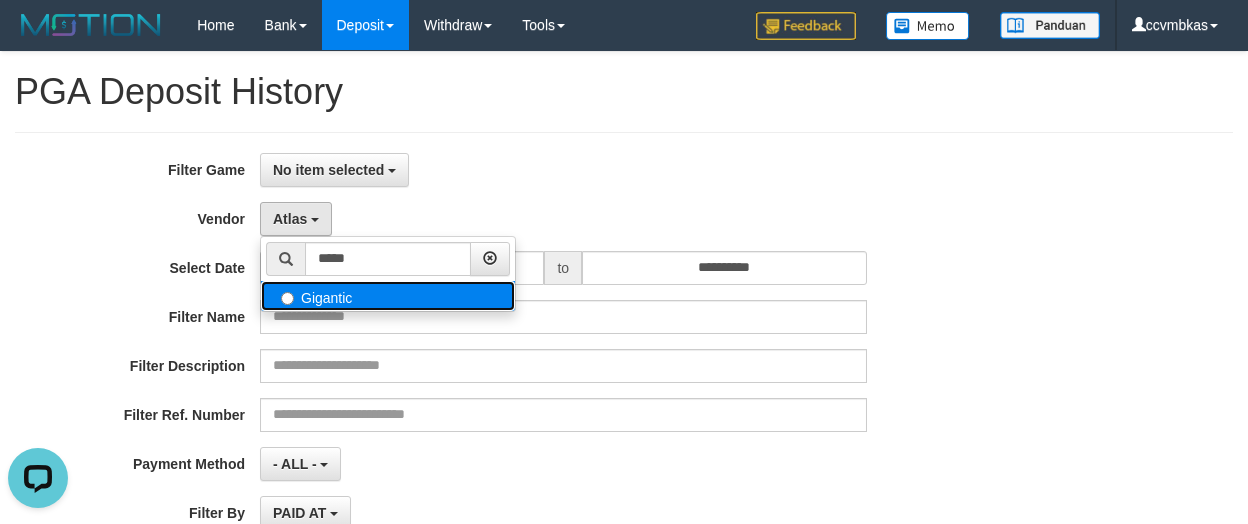 click on "Gigantic" at bounding box center (388, 296) 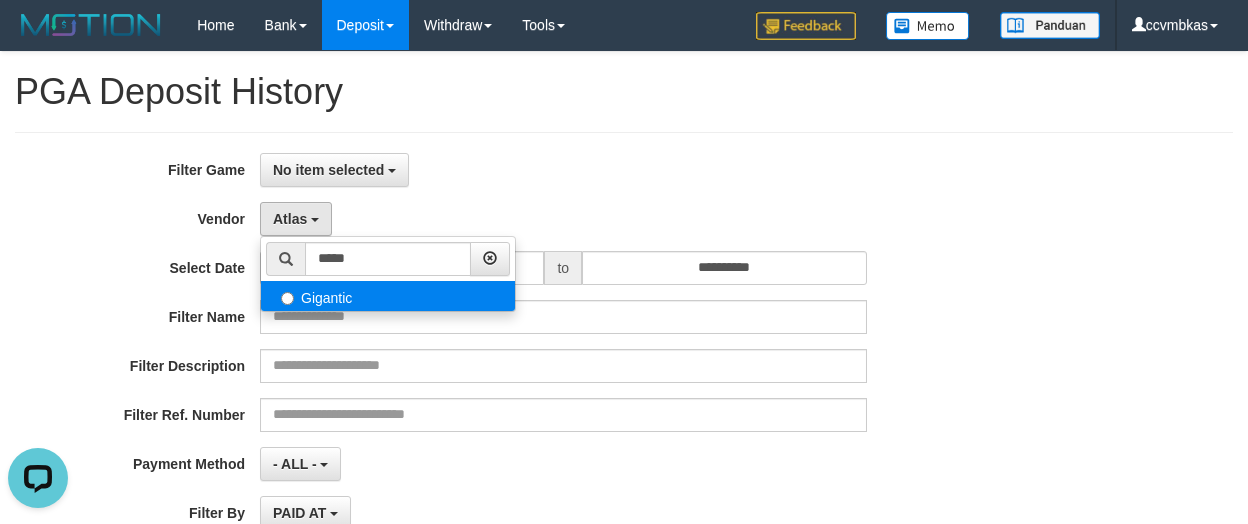 select on "**********" 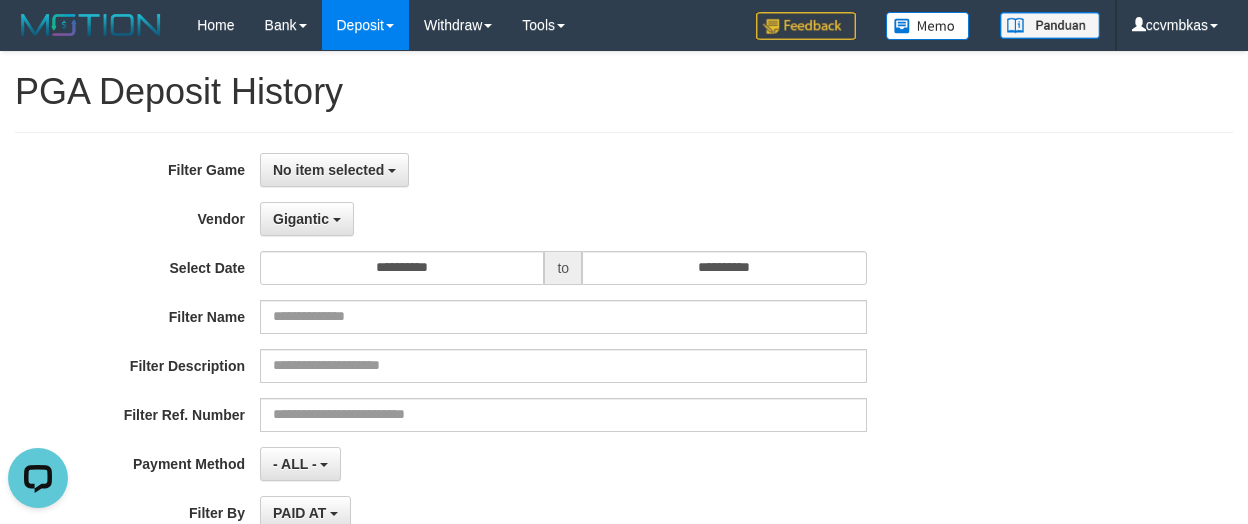 scroll, scrollTop: 400, scrollLeft: 0, axis: vertical 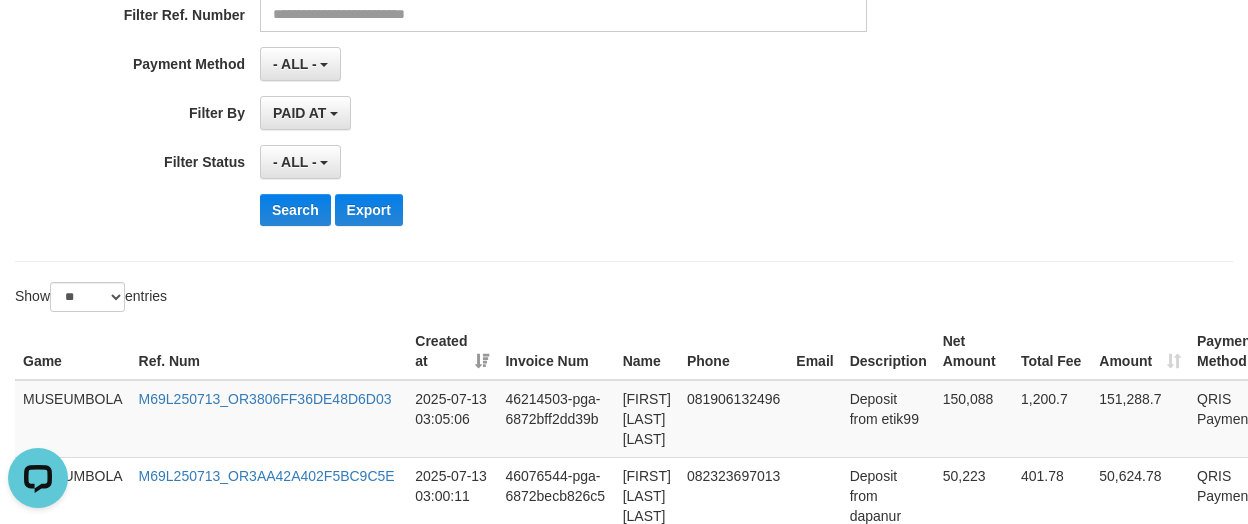click on "**********" at bounding box center (520, -3) 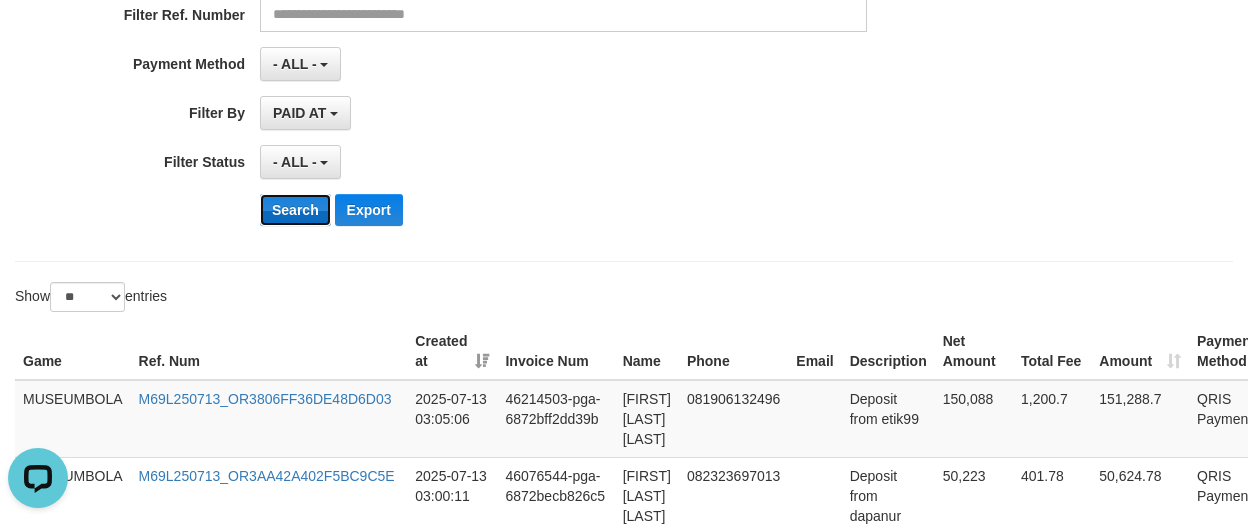 click on "Search" at bounding box center [295, 210] 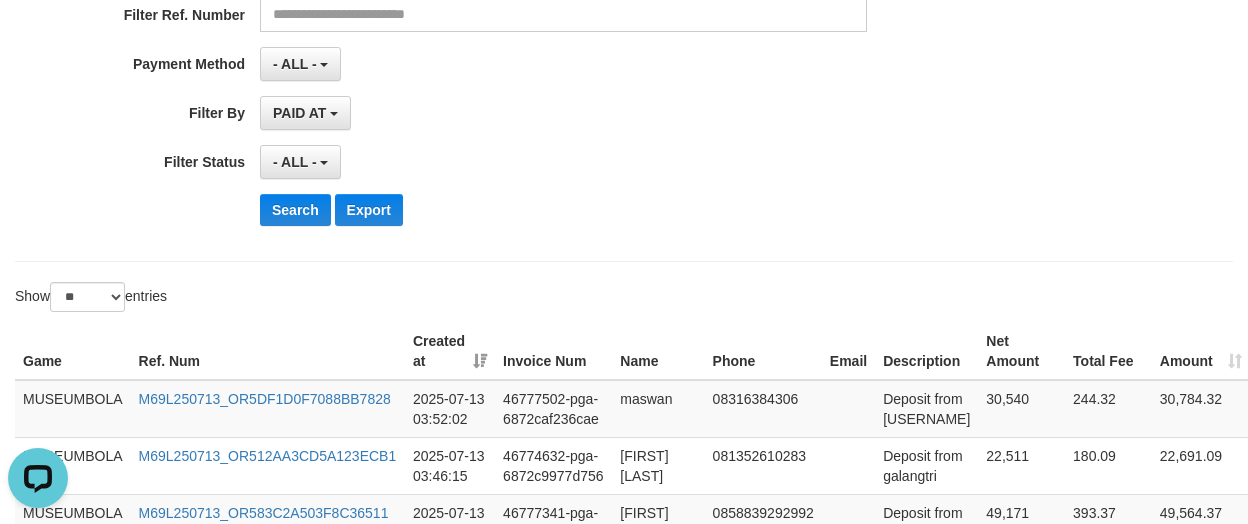 click on "- ALL -    SELECT ALL  - ALL -  SELECT STATUS
PENDING/UNPAID
PAID
CANCELED
EXPIRED" at bounding box center (563, 162) 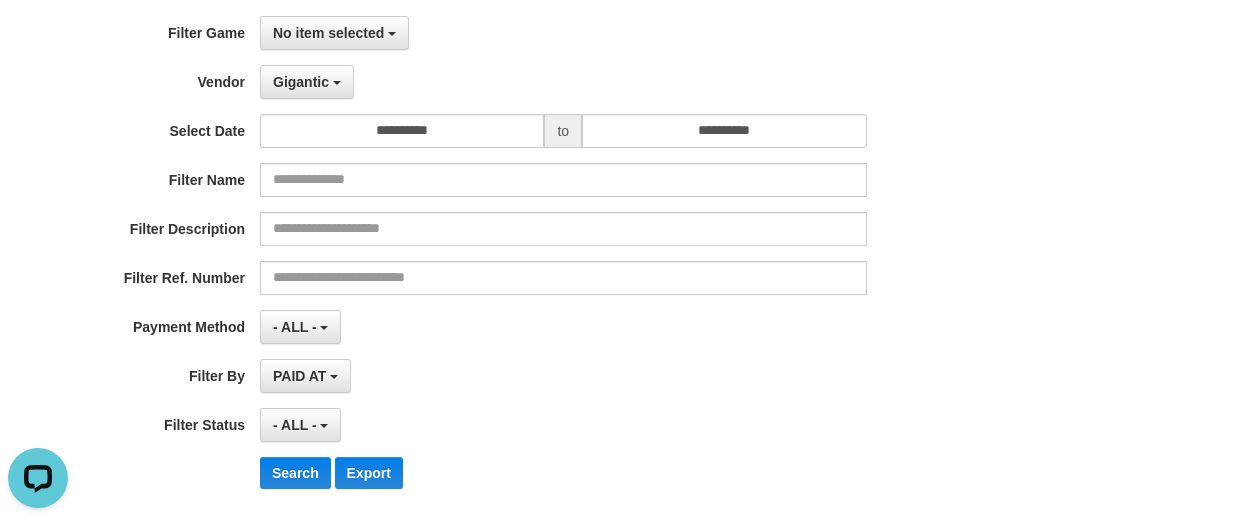 scroll, scrollTop: 0, scrollLeft: 0, axis: both 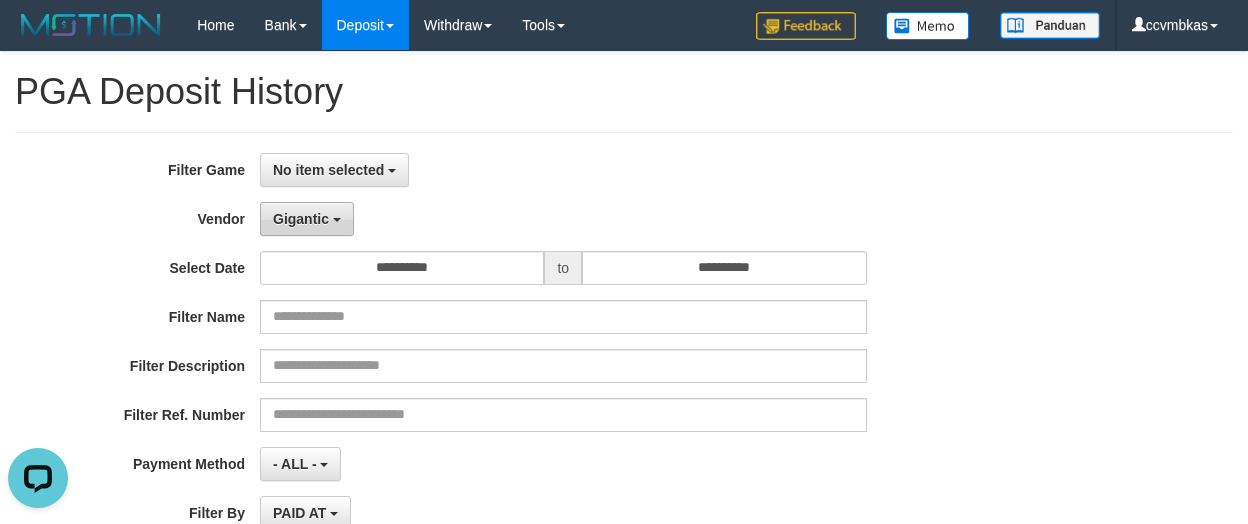 click on "Gigantic" at bounding box center (301, 219) 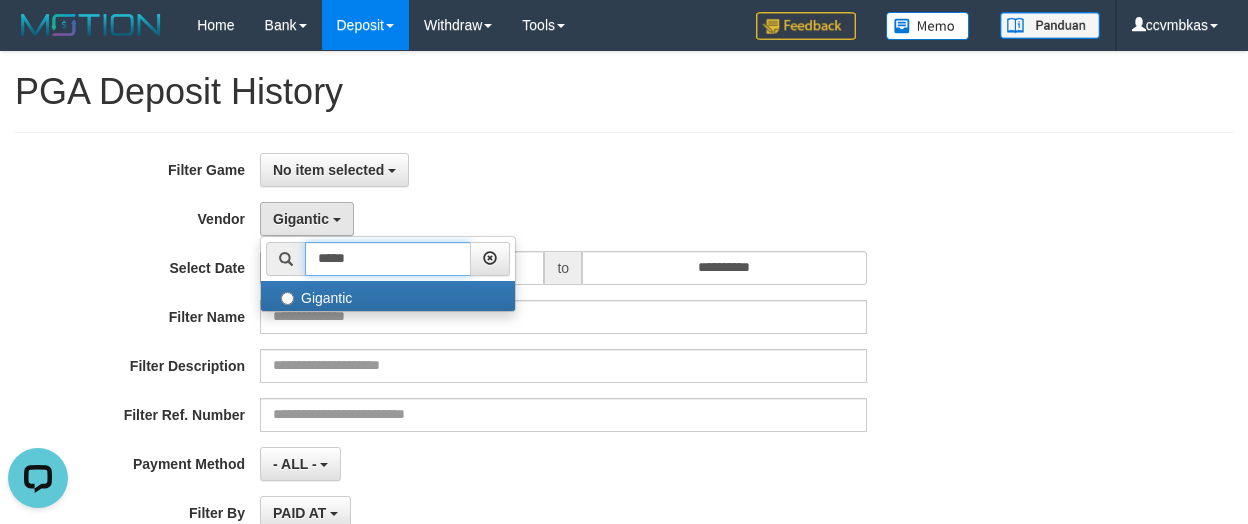 click on "*****" at bounding box center (388, 259) 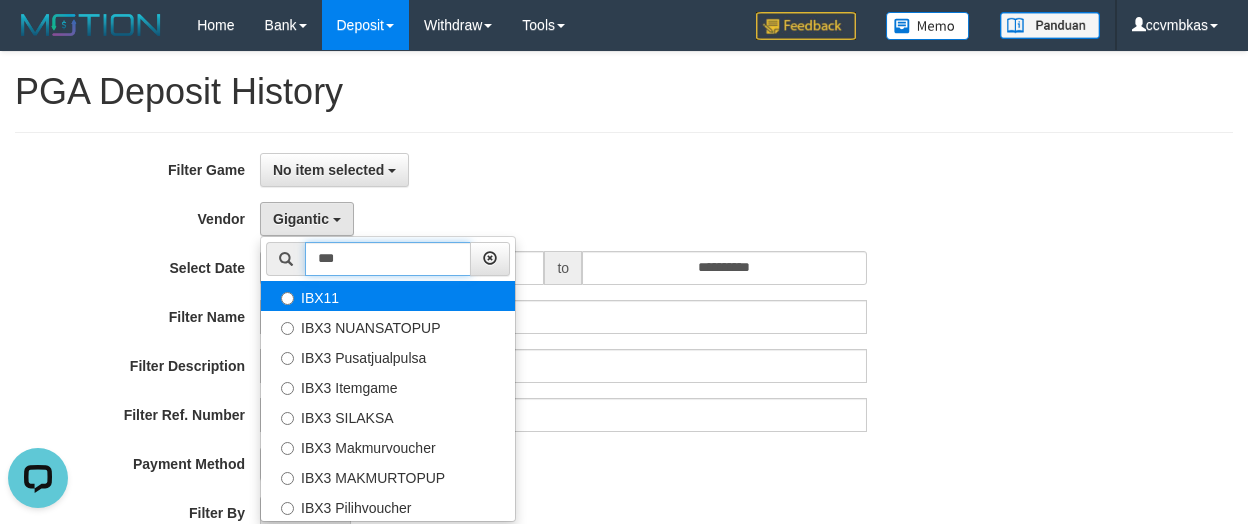 type on "***" 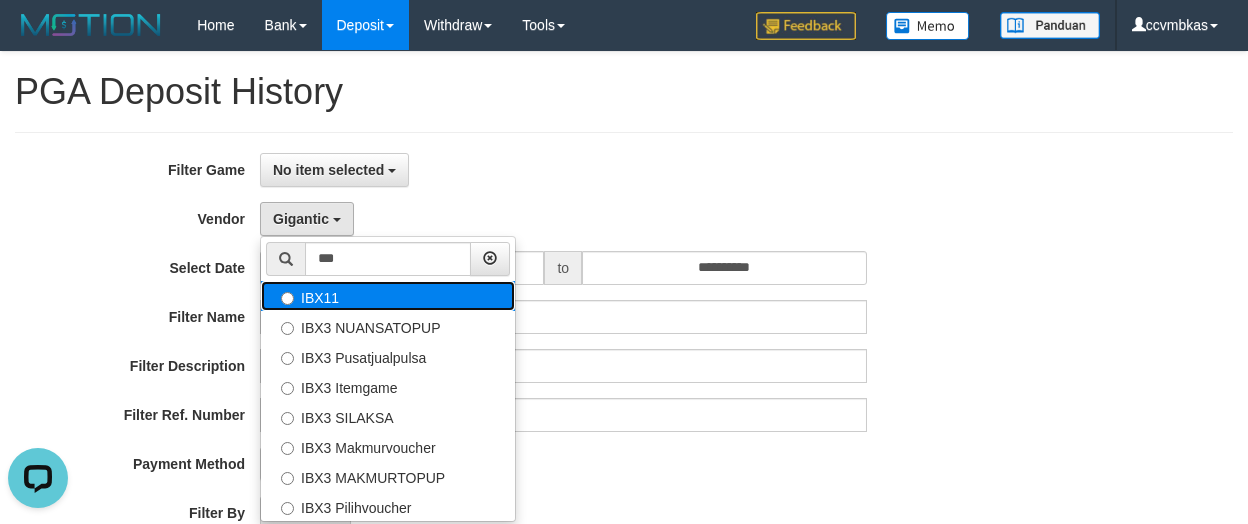 click on "IBX11" at bounding box center [388, 296] 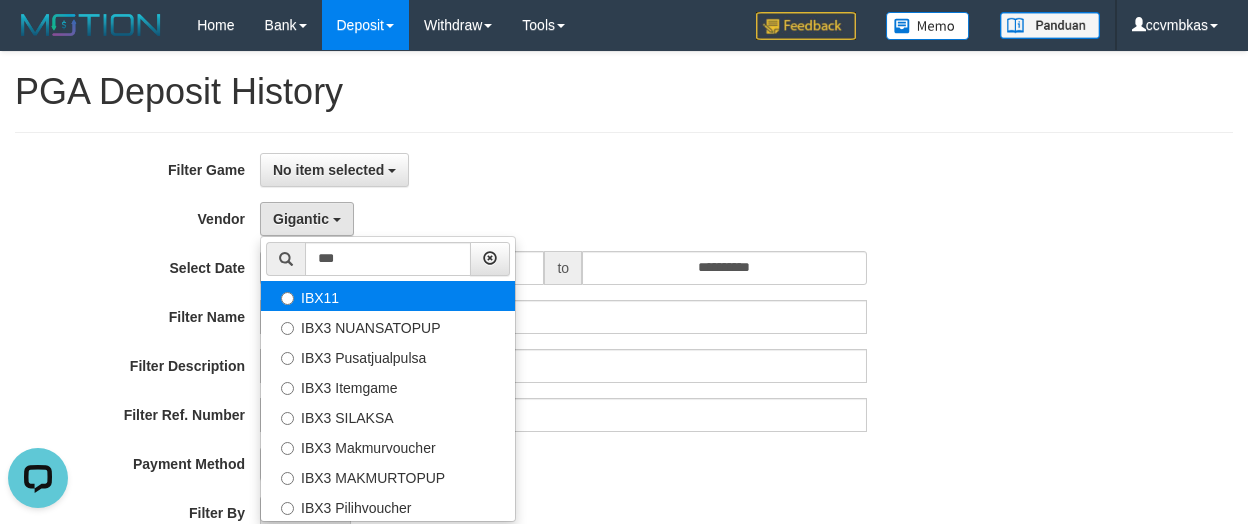 select on "**********" 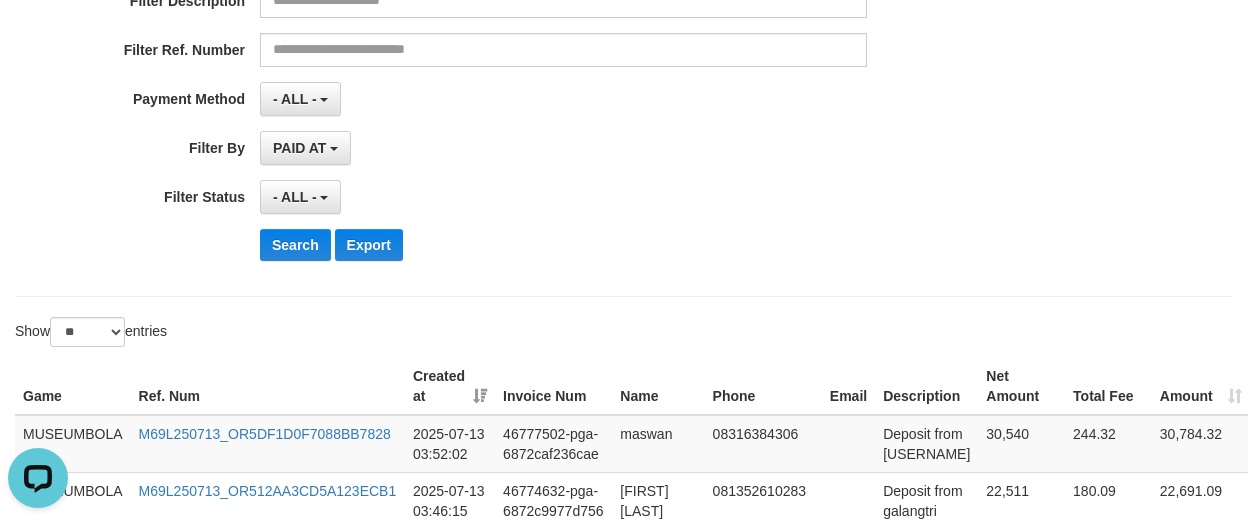 scroll, scrollTop: 400, scrollLeft: 0, axis: vertical 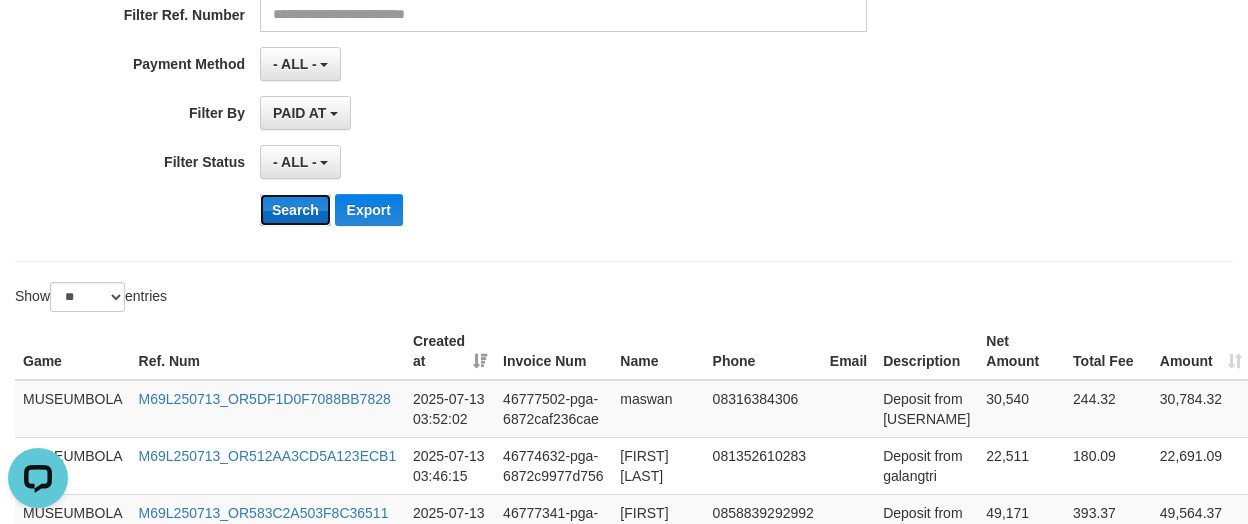 click on "Search" at bounding box center [295, 210] 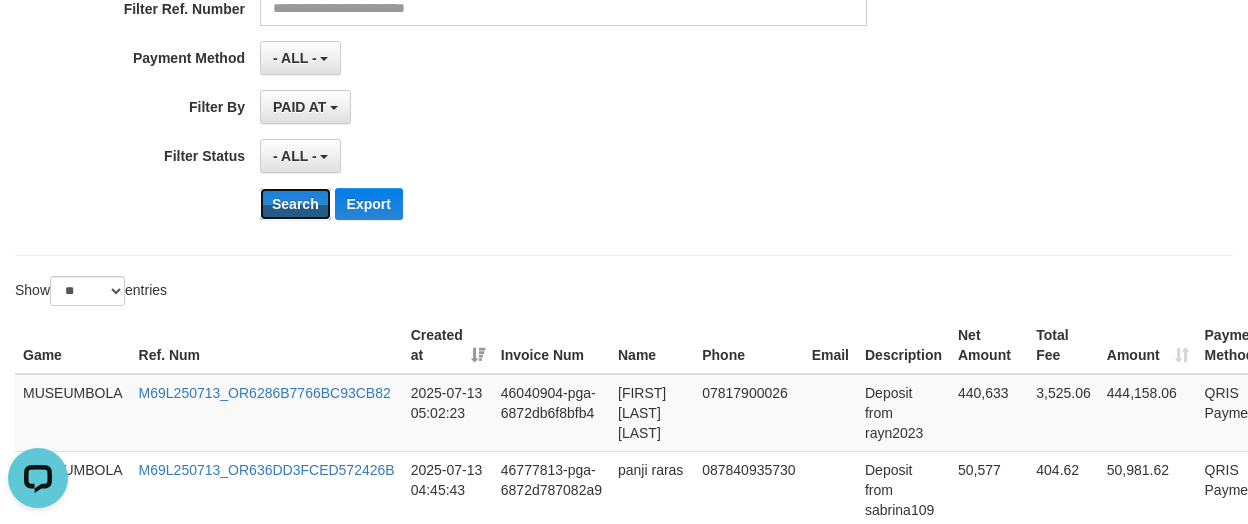 scroll, scrollTop: 500, scrollLeft: 0, axis: vertical 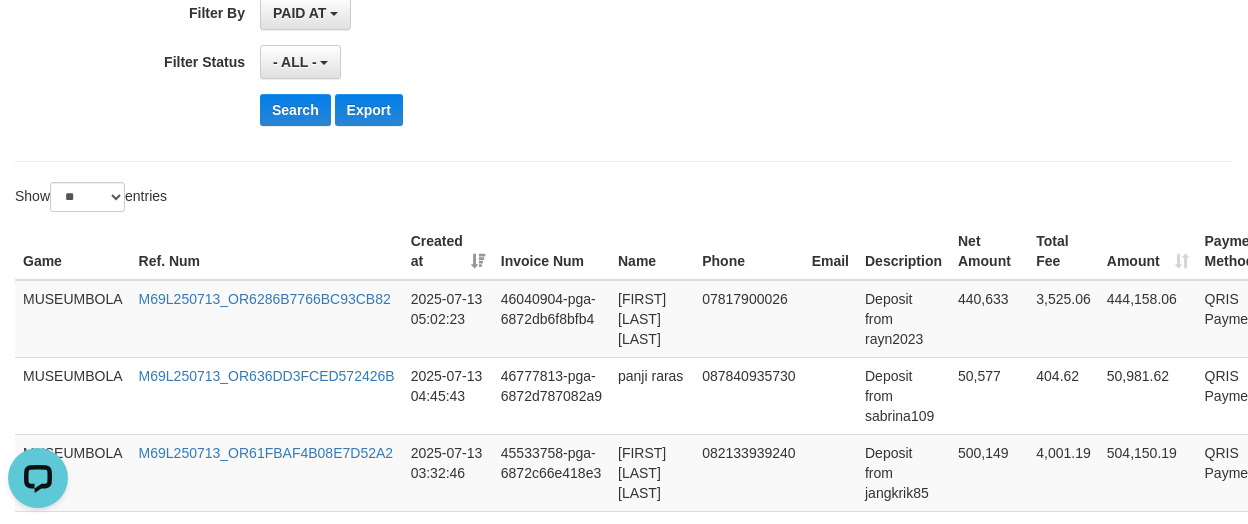 click on "**********" at bounding box center [624, 161] 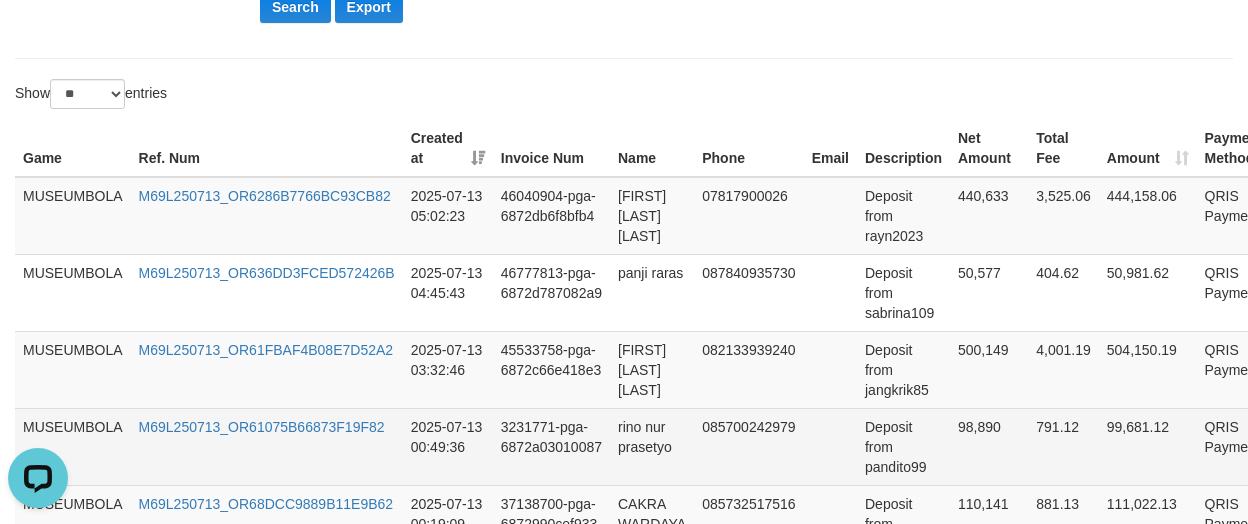 scroll, scrollTop: 700, scrollLeft: 0, axis: vertical 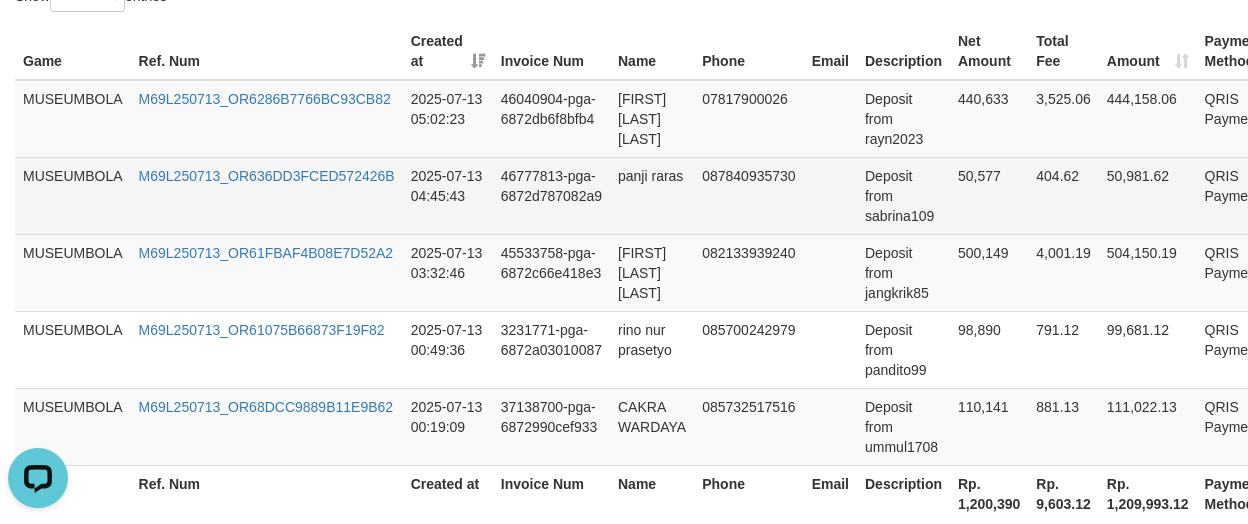 click on "50,577" at bounding box center [989, 195] 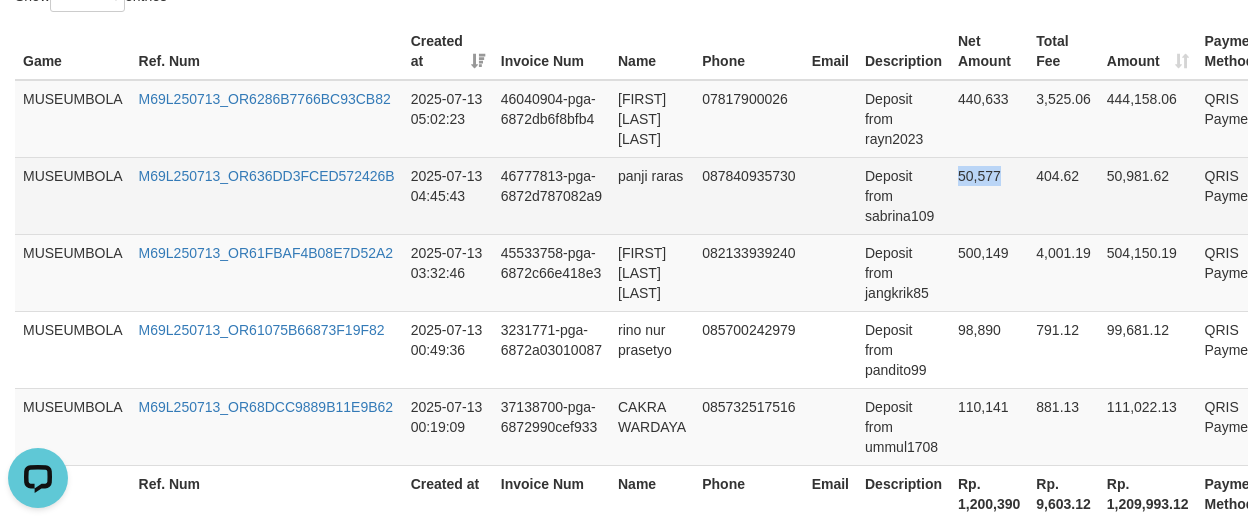 click on "50,577" at bounding box center [989, 195] 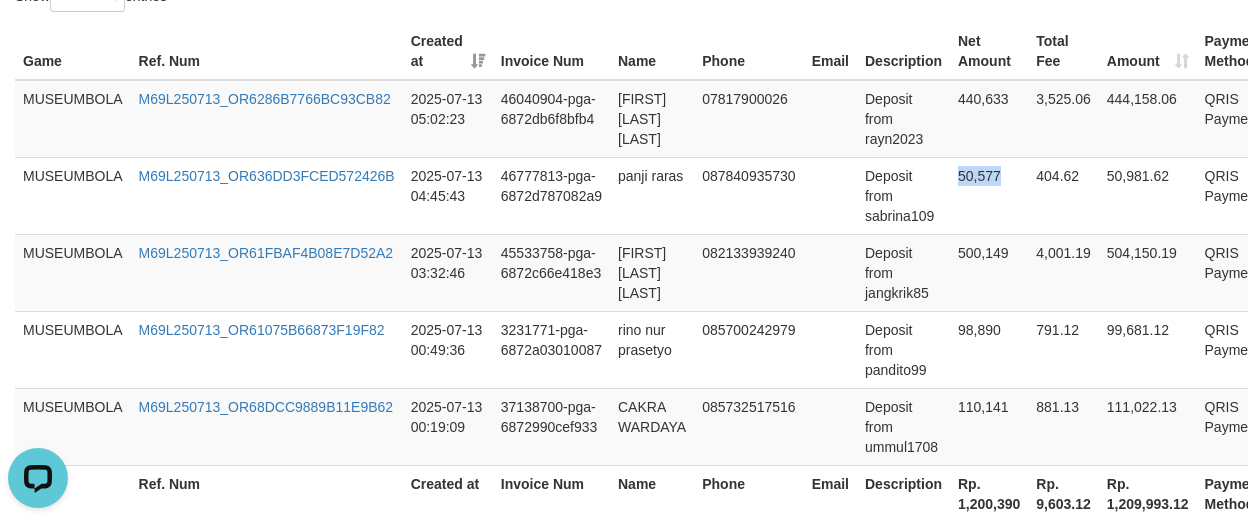 copy on "50,577" 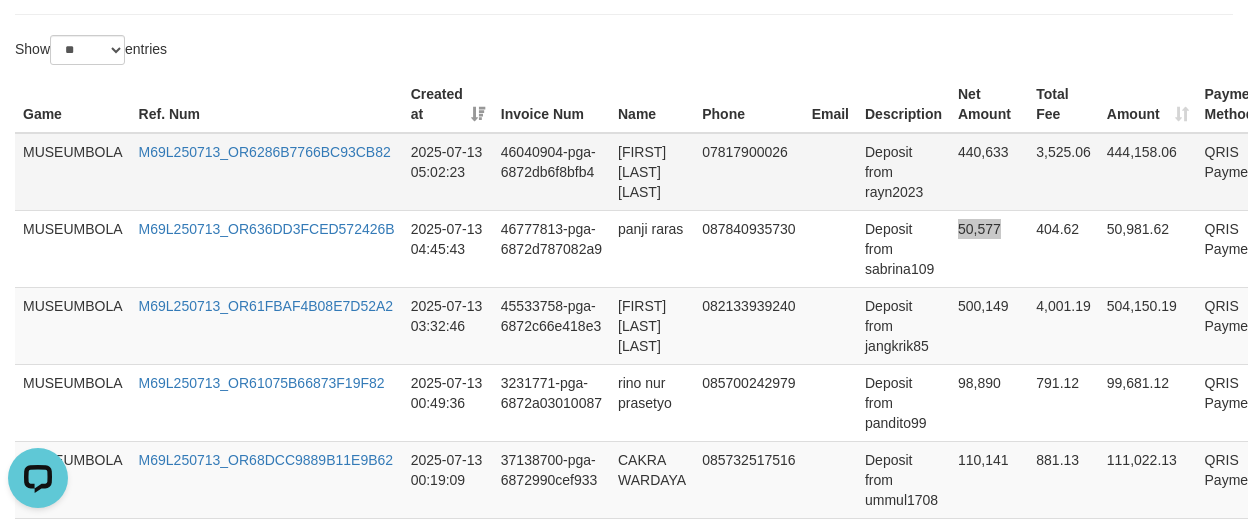 scroll, scrollTop: 600, scrollLeft: 0, axis: vertical 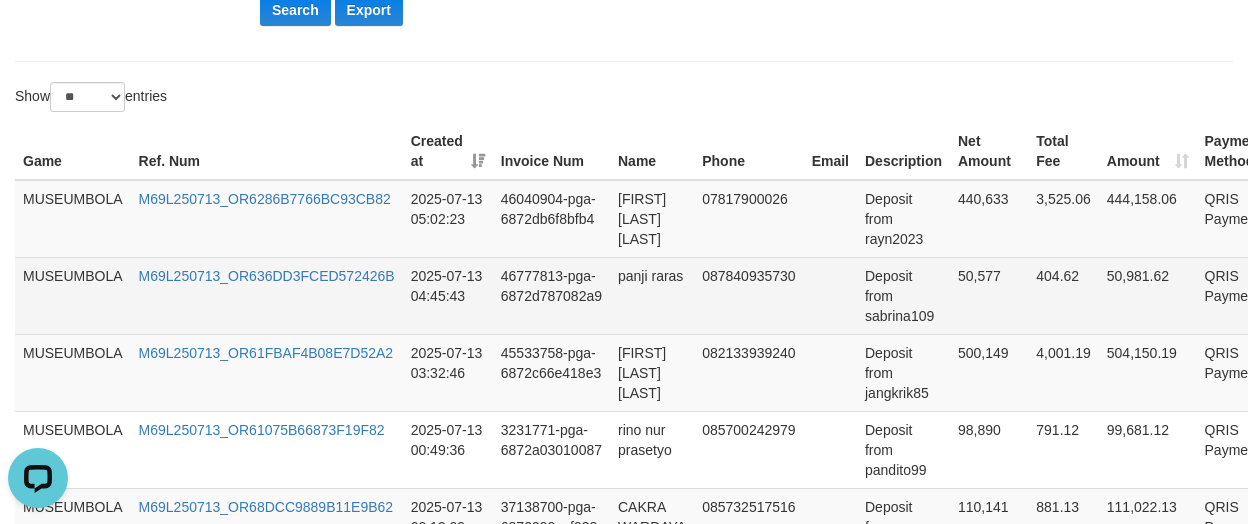 click on "Deposit from sabrina109" at bounding box center [903, 295] 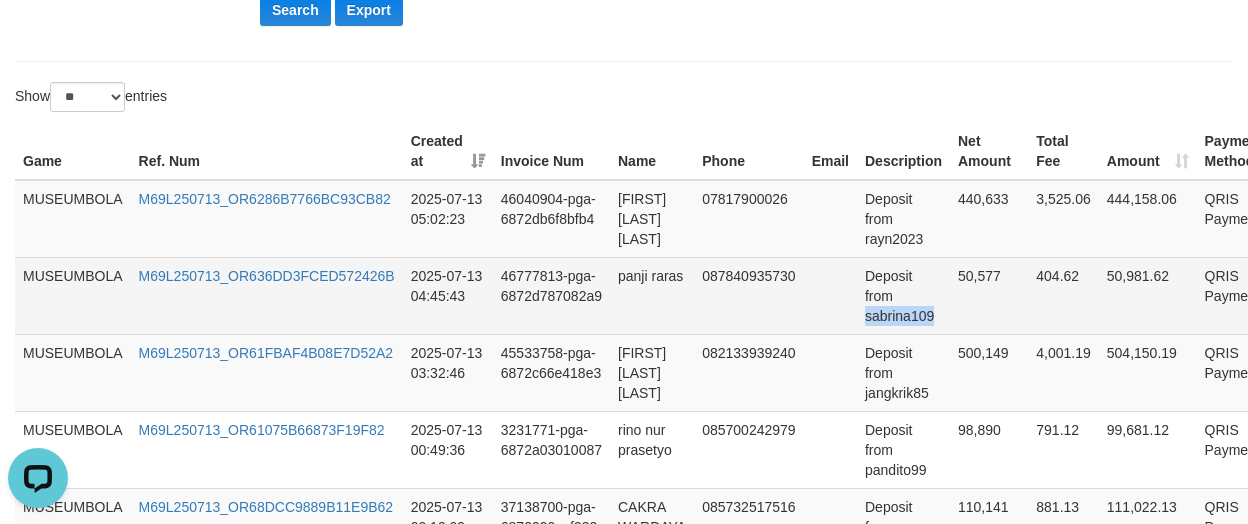 click on "Deposit from sabrina109" at bounding box center [903, 295] 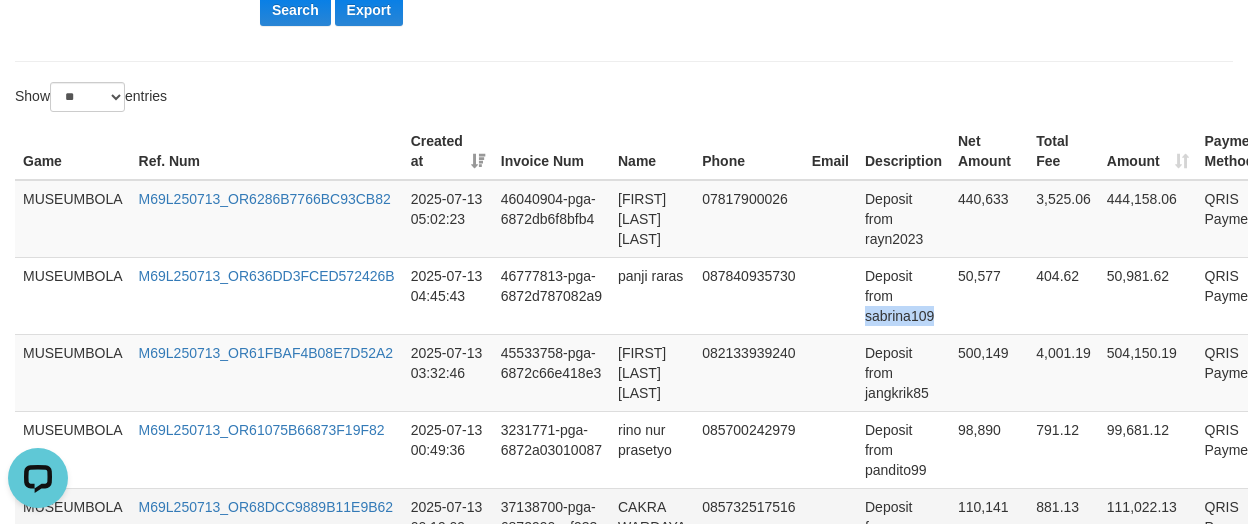 copy on "sabrina109" 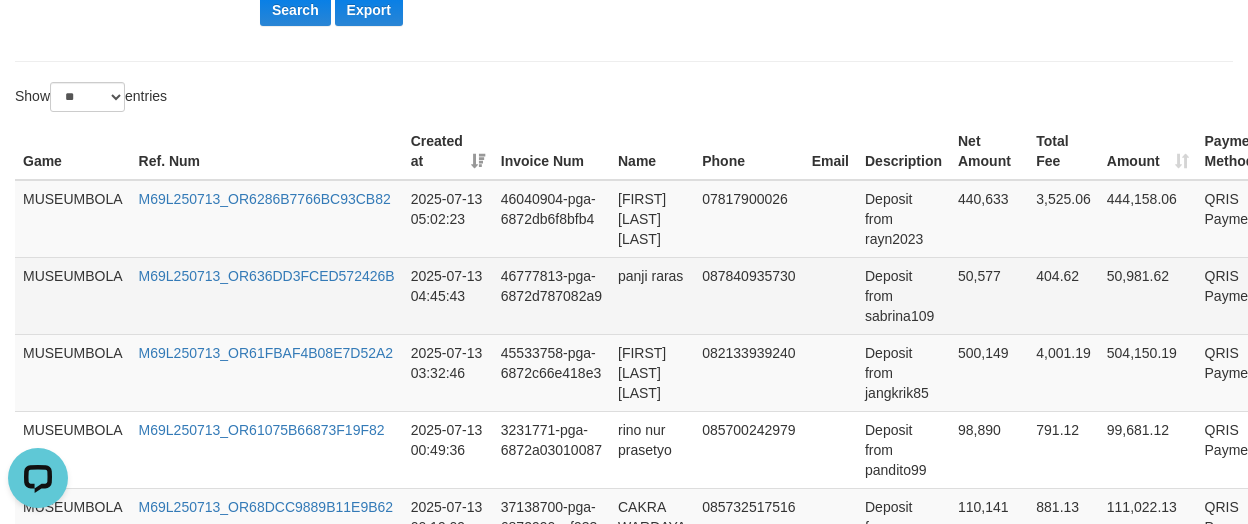 click on "panji raras" at bounding box center (652, 295) 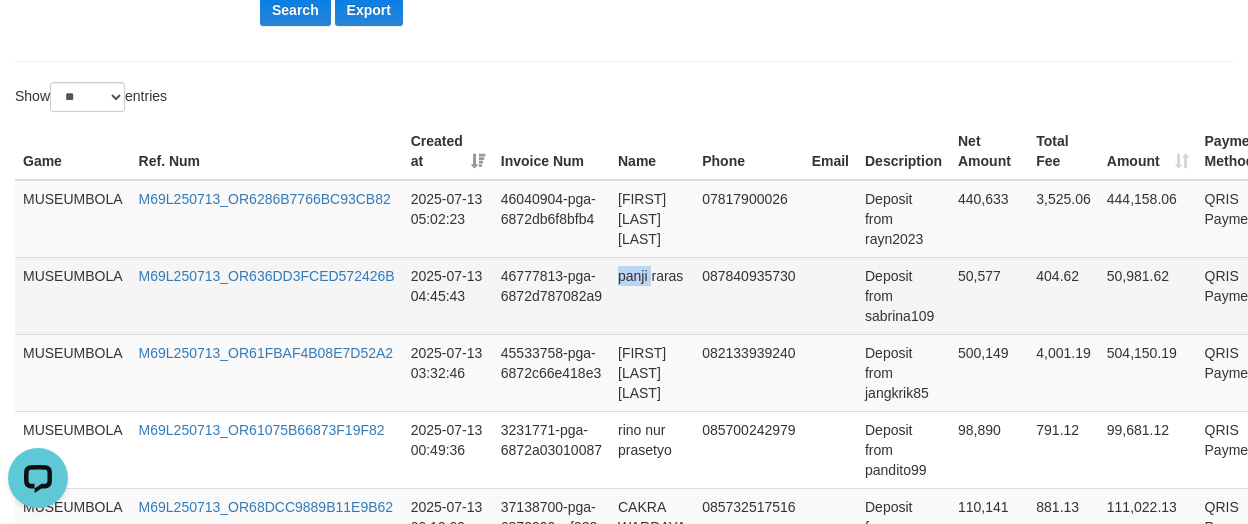 click on "panji raras" at bounding box center [652, 295] 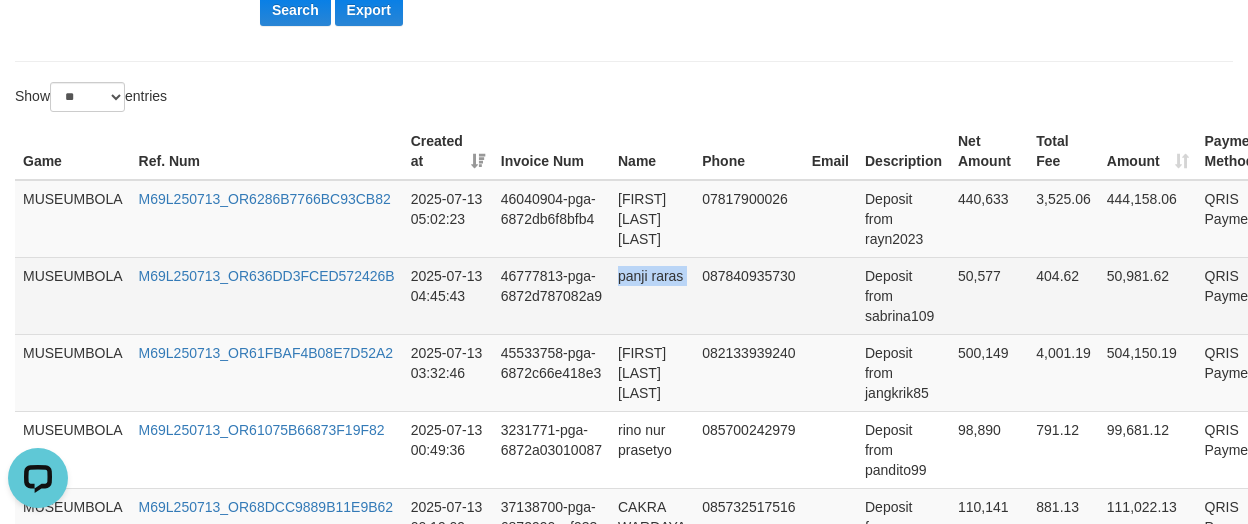 click on "panji raras" at bounding box center (652, 295) 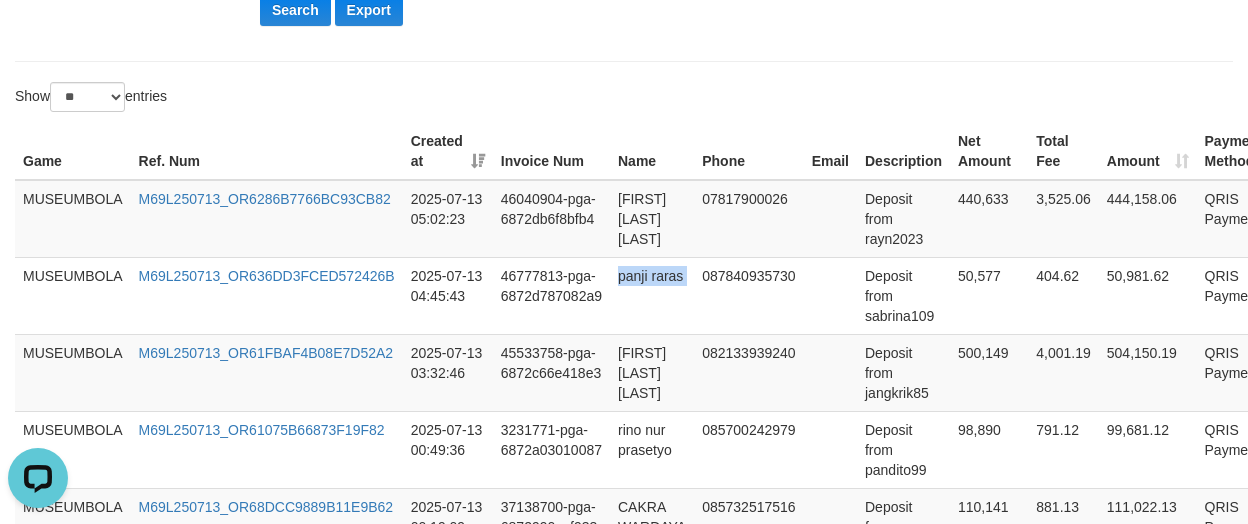 copy on "panji raras" 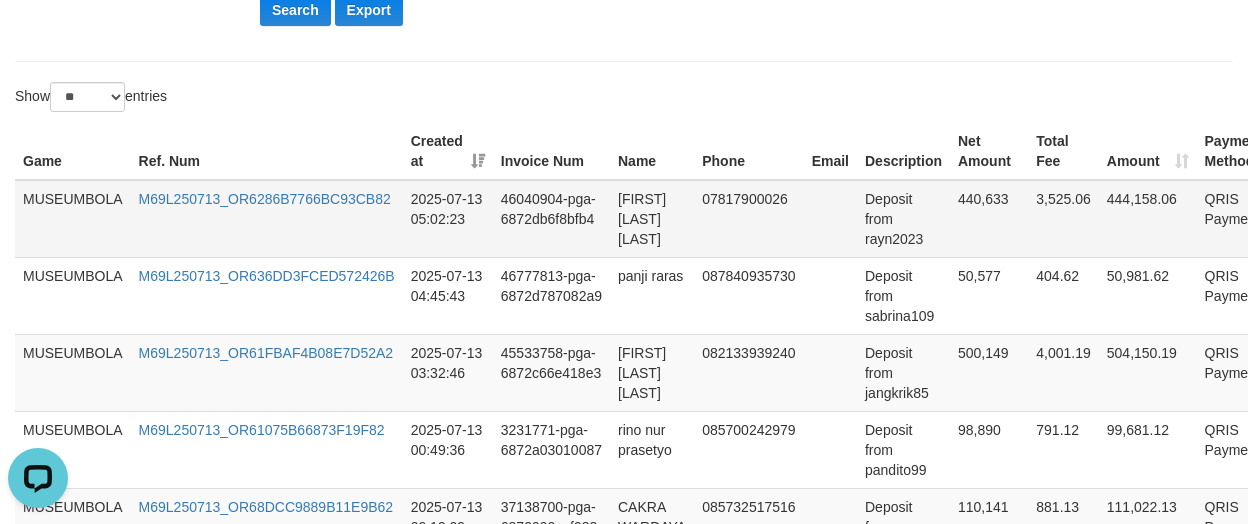 click on "[FIRST] [LAST] [LAST]" at bounding box center [652, 219] 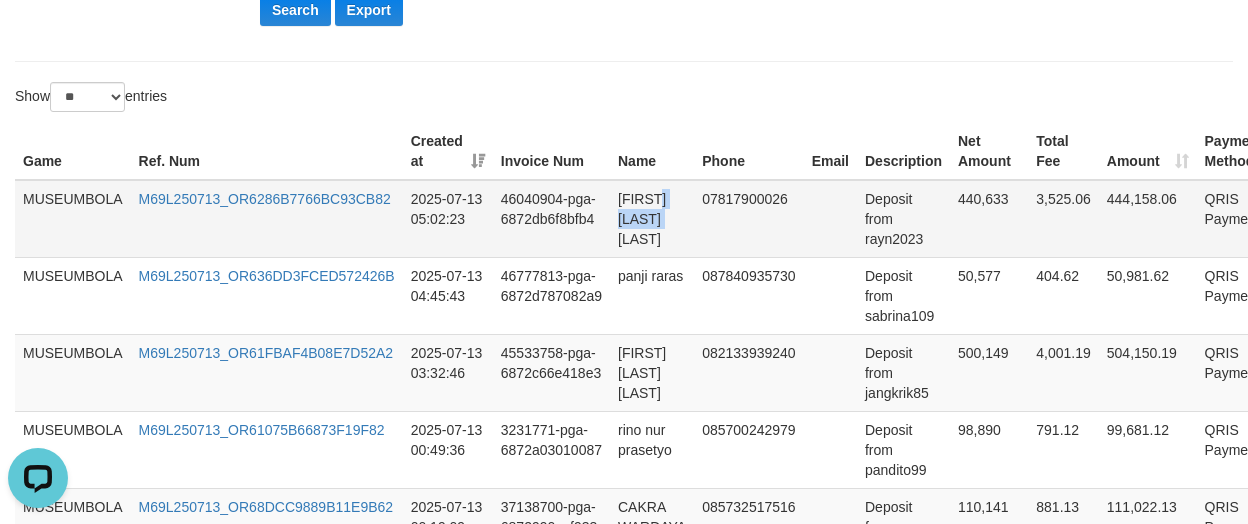 click on "[FIRST] [LAST] [LAST]" at bounding box center (652, 219) 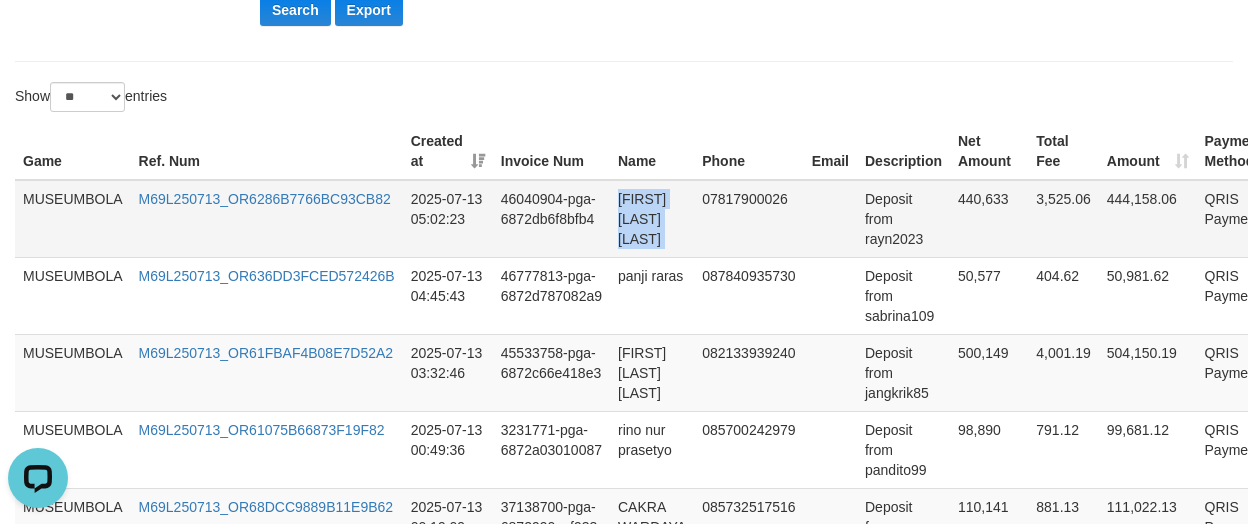 click on "[FIRST] [LAST] [LAST]" at bounding box center [652, 219] 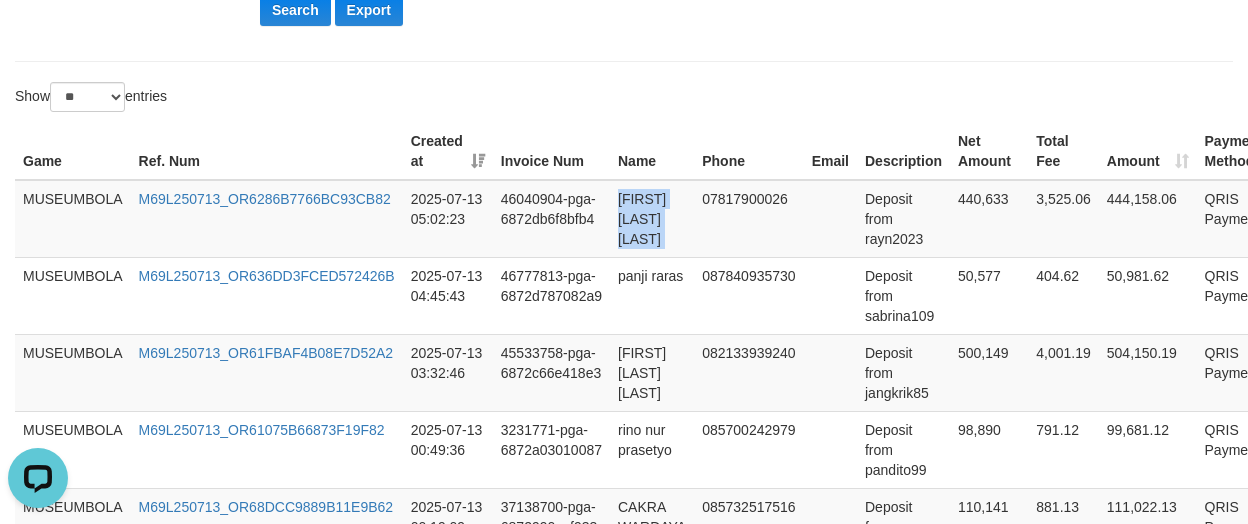 copy on "[FIRST] [LAST] [LAST]" 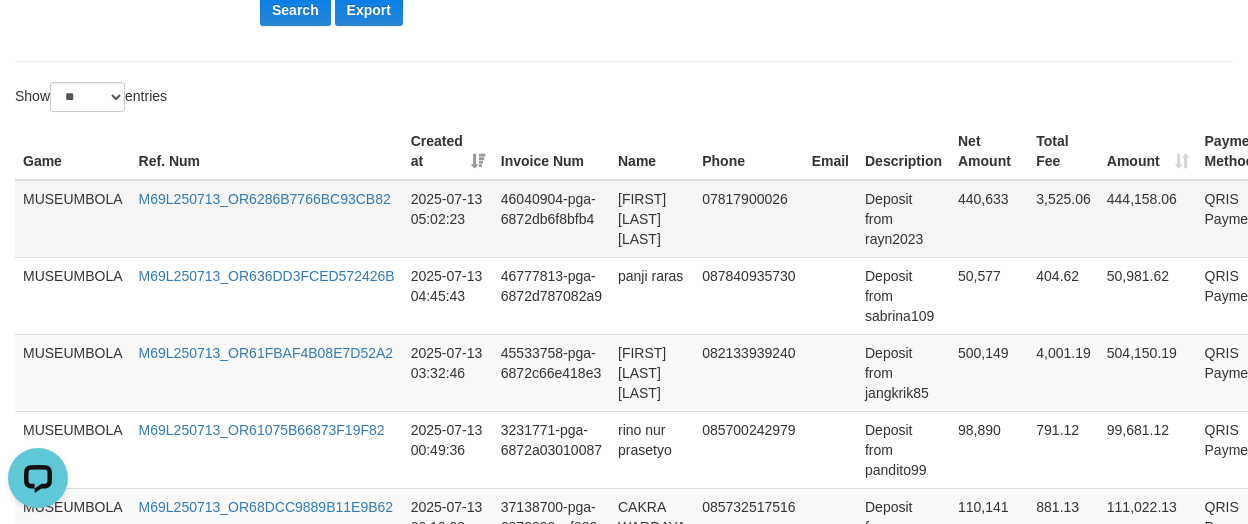 click on "Deposit from rayn2023" at bounding box center (903, 219) 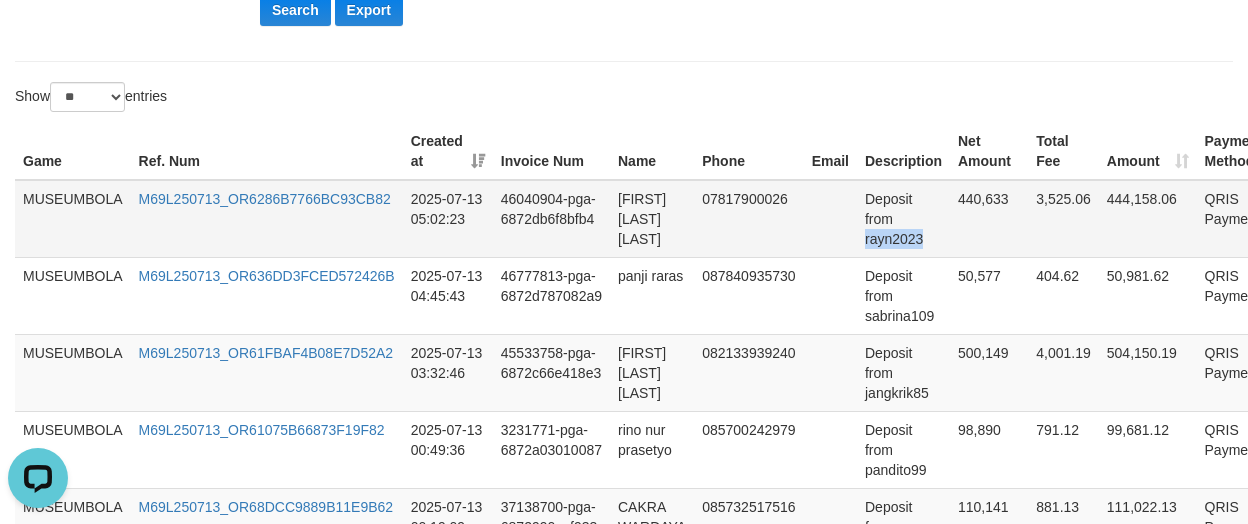 click on "Deposit from rayn2023" at bounding box center [903, 219] 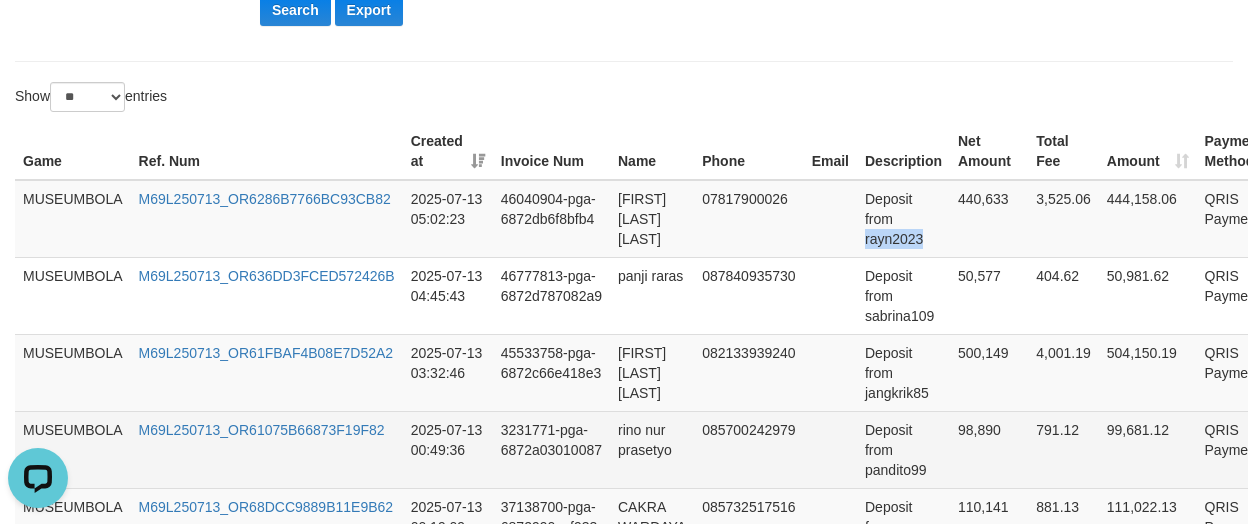 copy on "rayn2023" 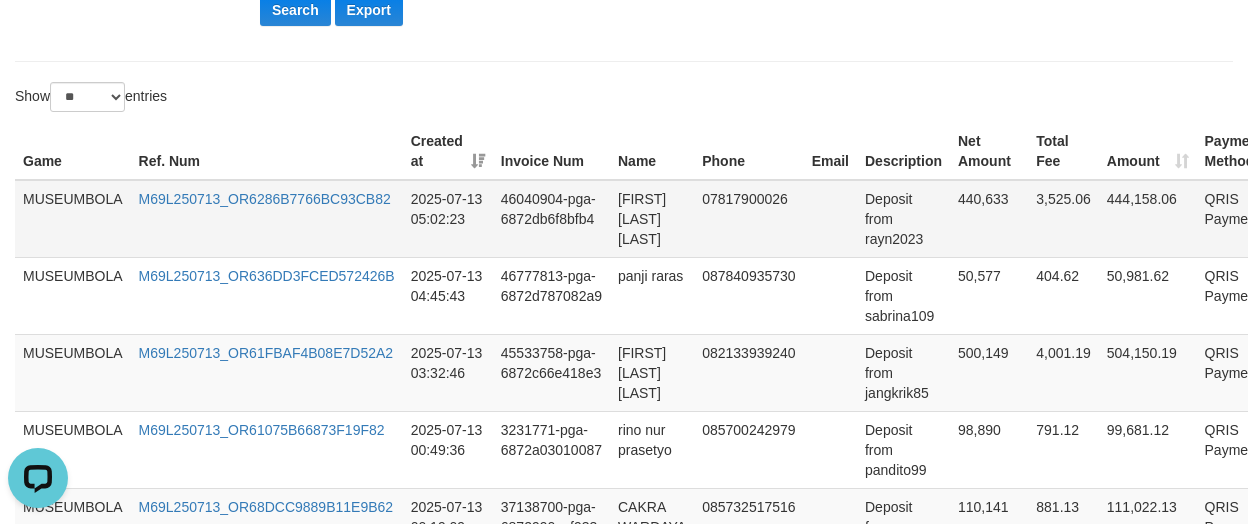 click on "440,633" at bounding box center [989, 219] 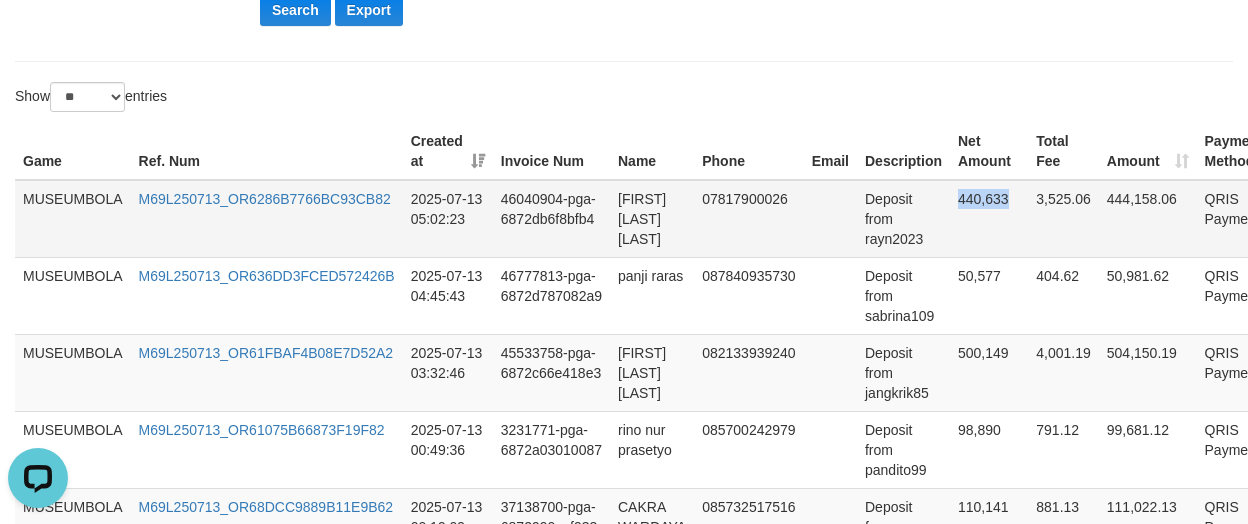 click on "440,633" at bounding box center (989, 219) 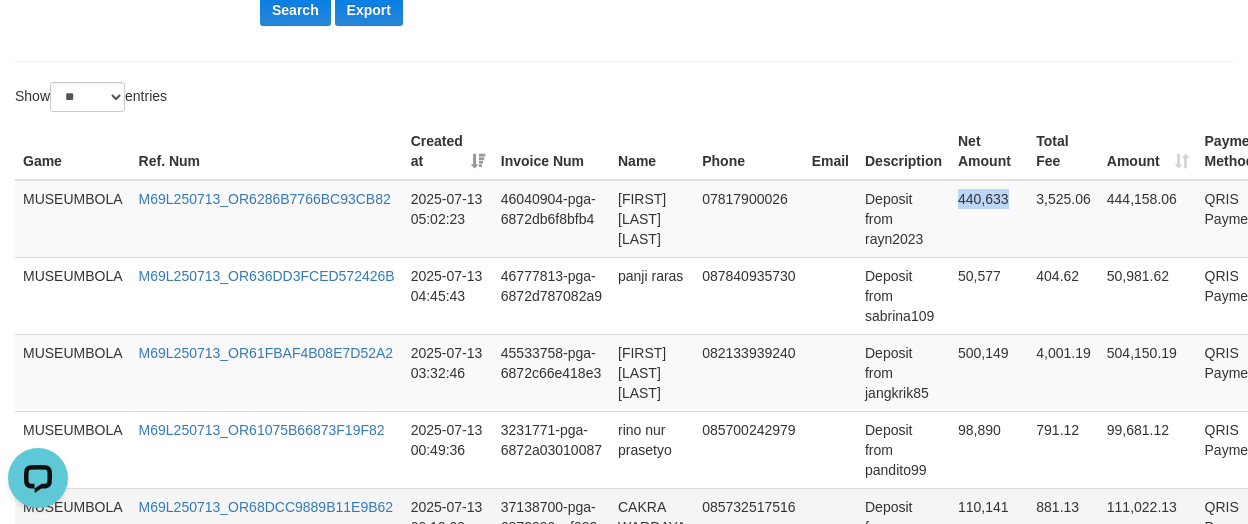 copy on "440,633" 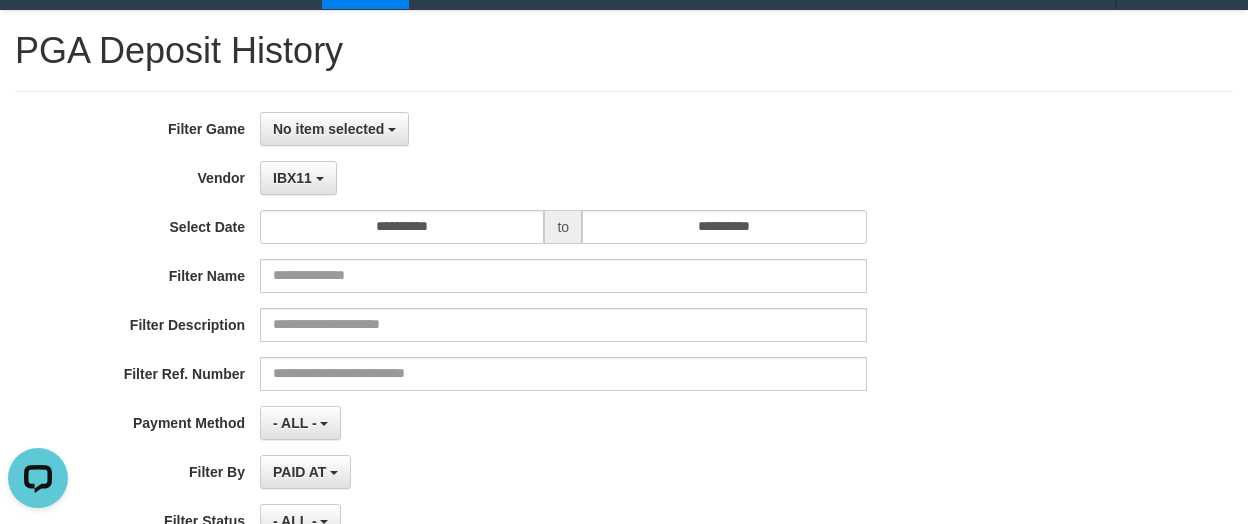 scroll, scrollTop: 0, scrollLeft: 0, axis: both 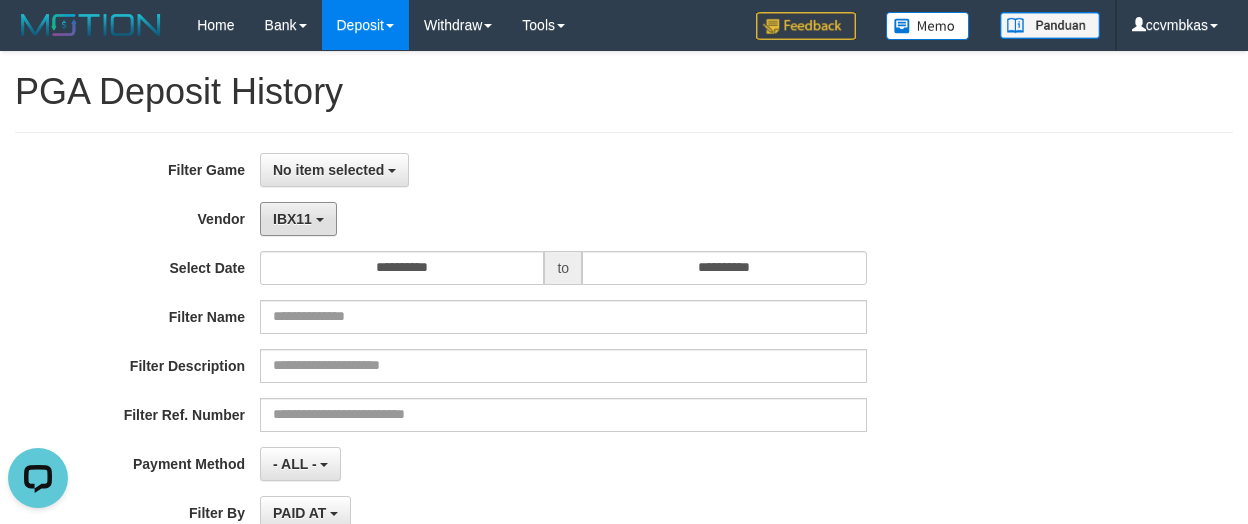 drag, startPoint x: 262, startPoint y: 228, endPoint x: 340, endPoint y: 251, distance: 81.32035 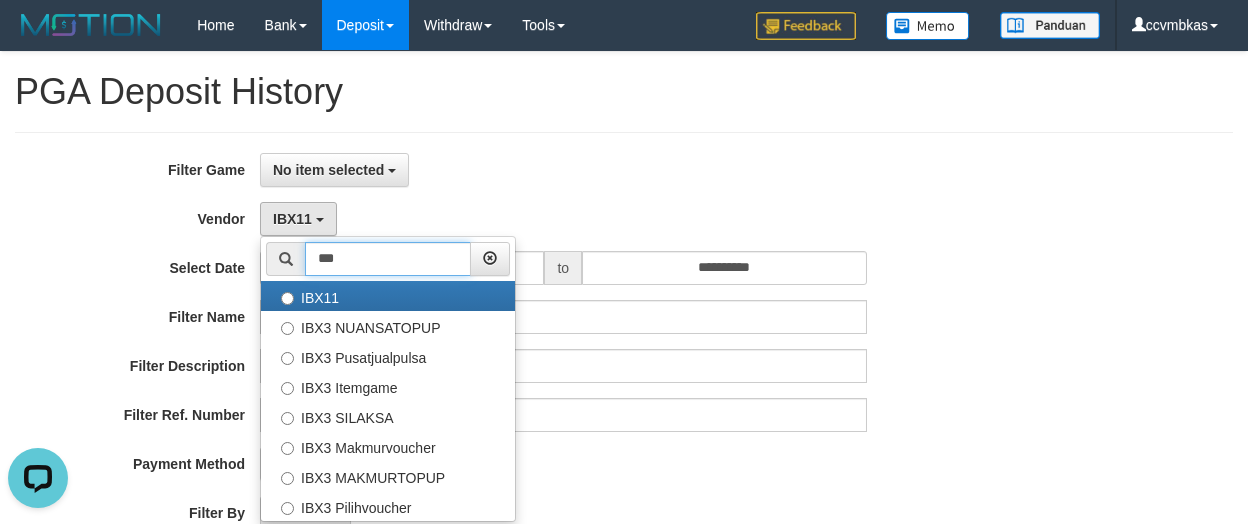 click on "***" at bounding box center (388, 259) 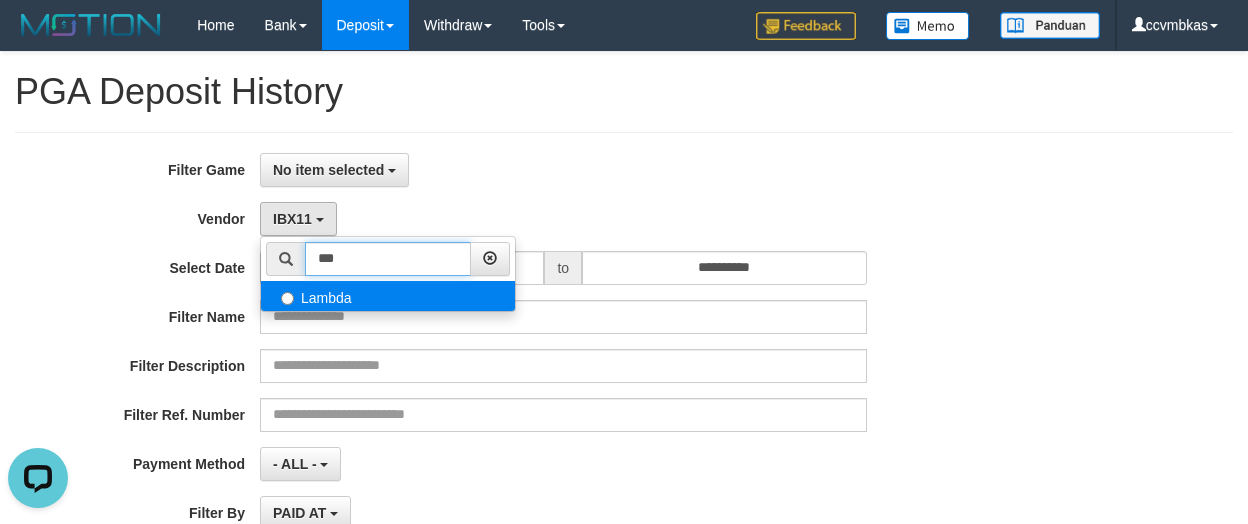type on "***" 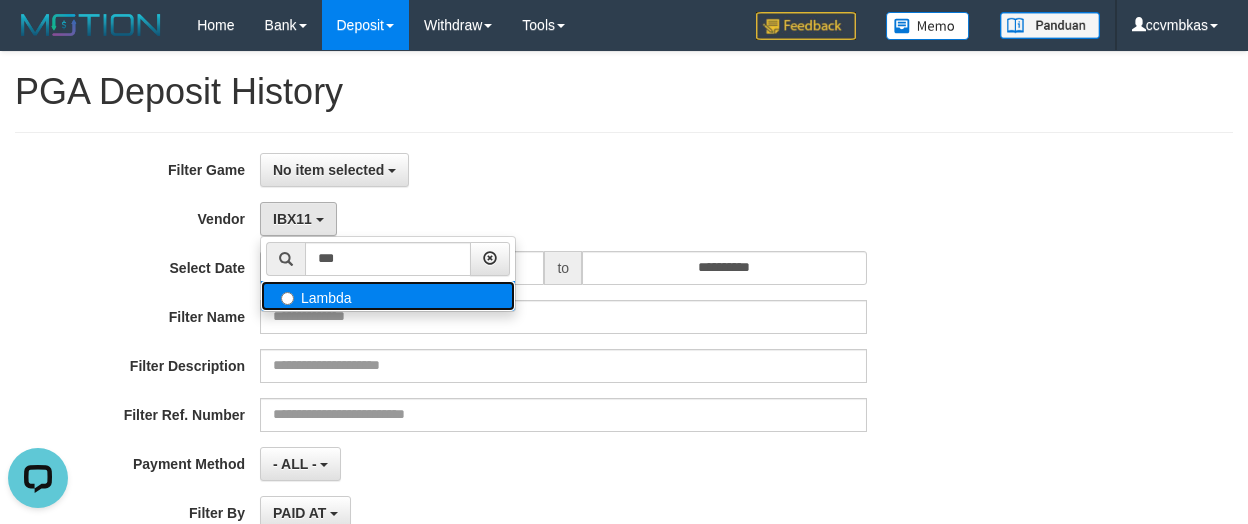 click on "Lambda" at bounding box center (388, 296) 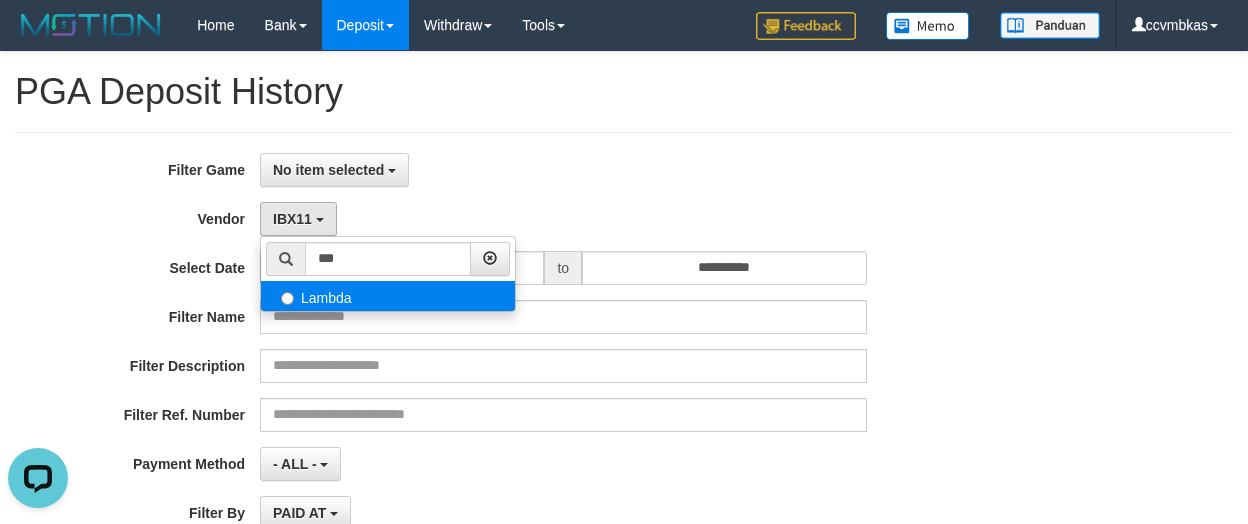 select on "**********" 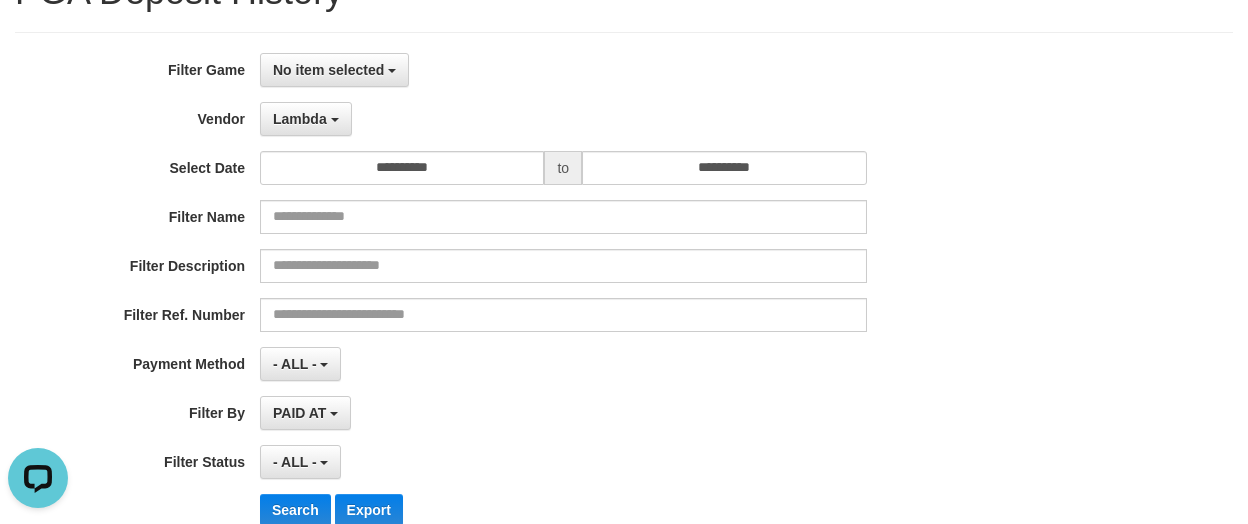 scroll, scrollTop: 300, scrollLeft: 0, axis: vertical 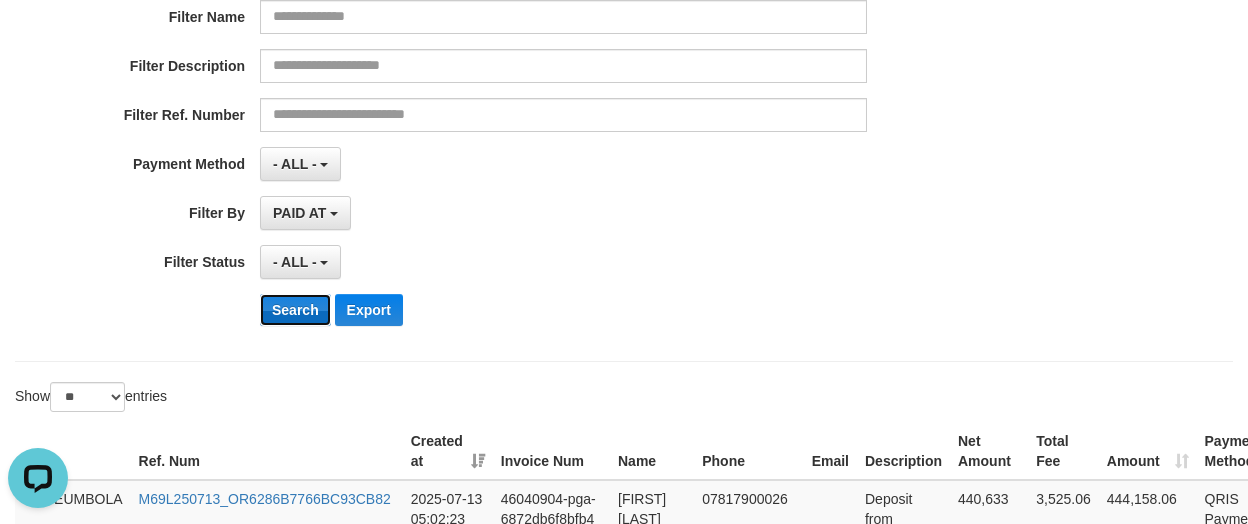 click on "Search" at bounding box center (295, 310) 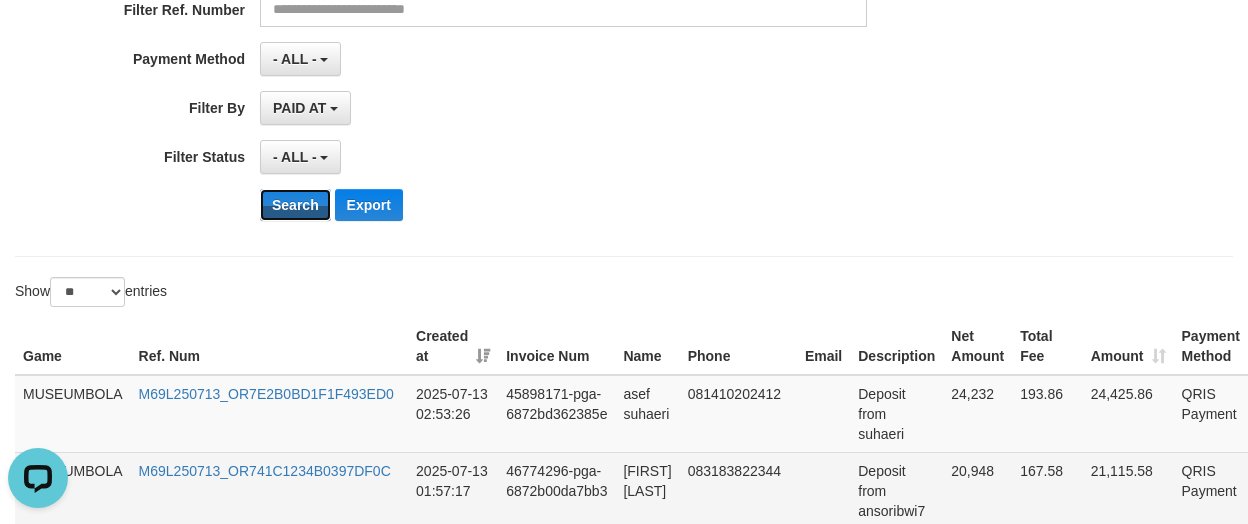 scroll, scrollTop: 600, scrollLeft: 0, axis: vertical 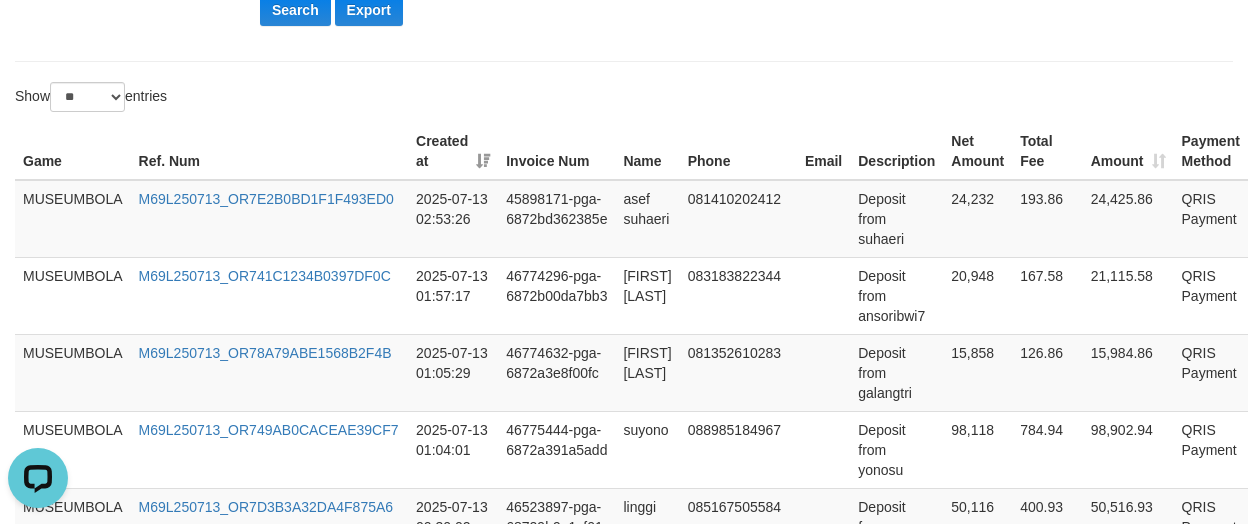 drag, startPoint x: 683, startPoint y: 94, endPoint x: 690, endPoint y: 114, distance: 21.189621 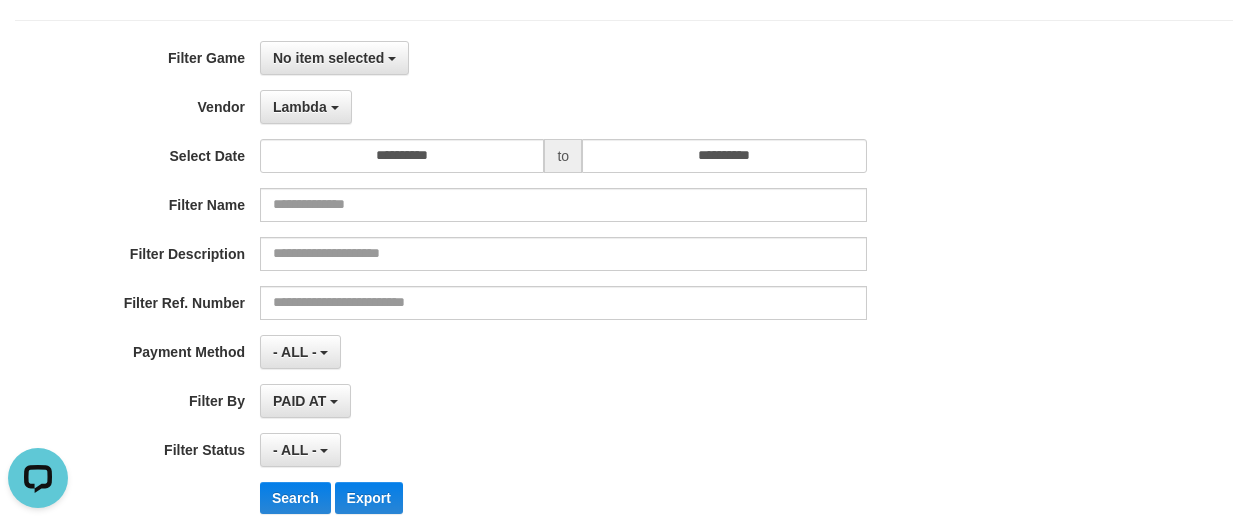 scroll, scrollTop: 0, scrollLeft: 0, axis: both 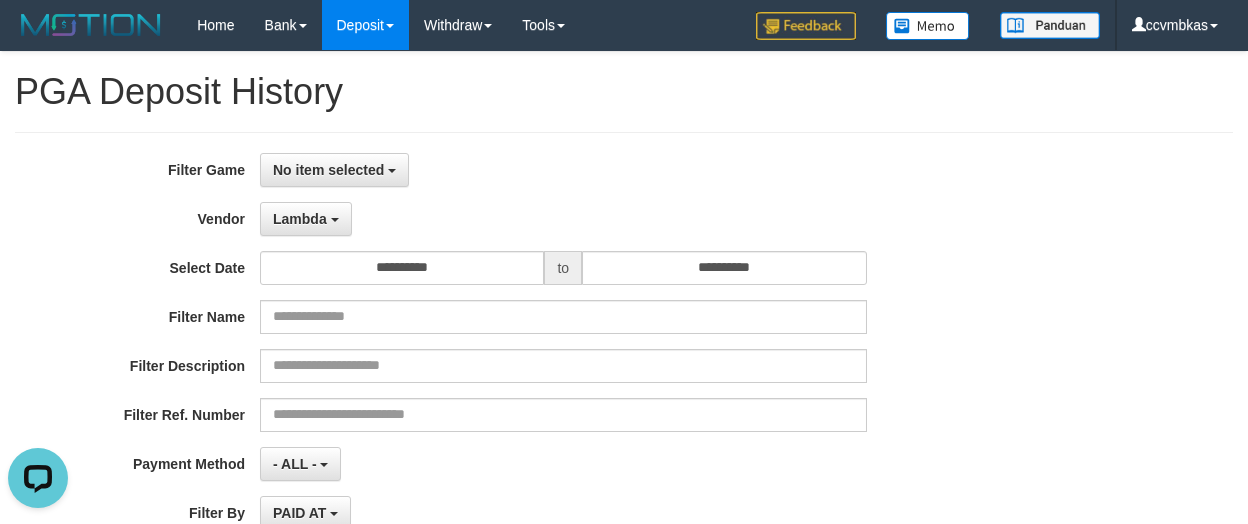 click on "No item selected    SELECT GAME
[ISPORT] MUSEUMBOLA" at bounding box center [563, 170] 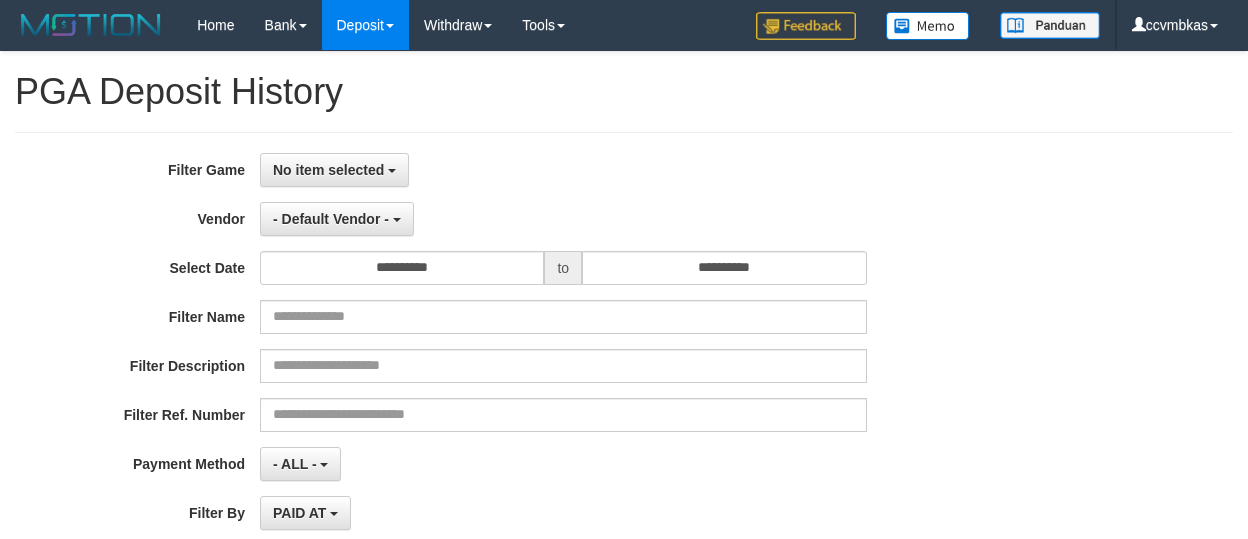 select 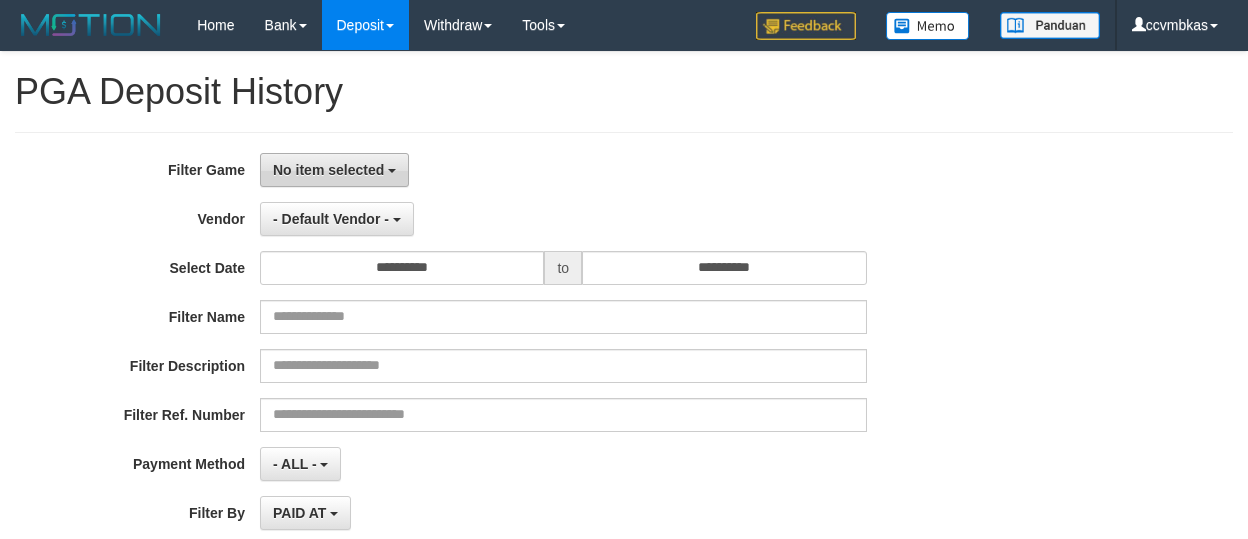 click on "No item selected" at bounding box center [334, 170] 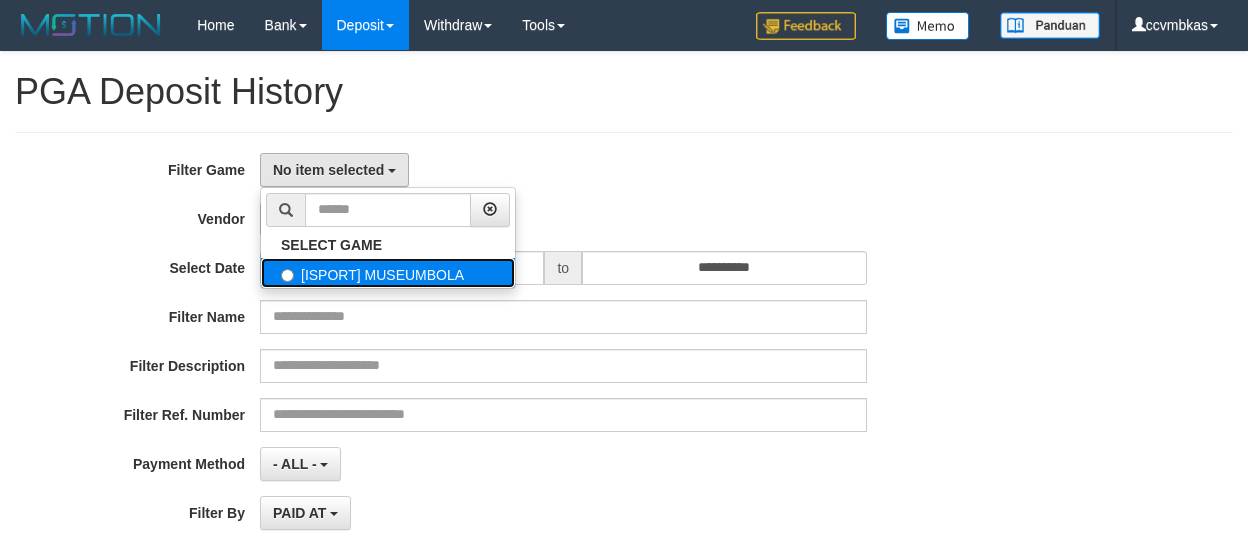 click on "[ISPORT] MUSEUMBOLA" at bounding box center (388, 273) 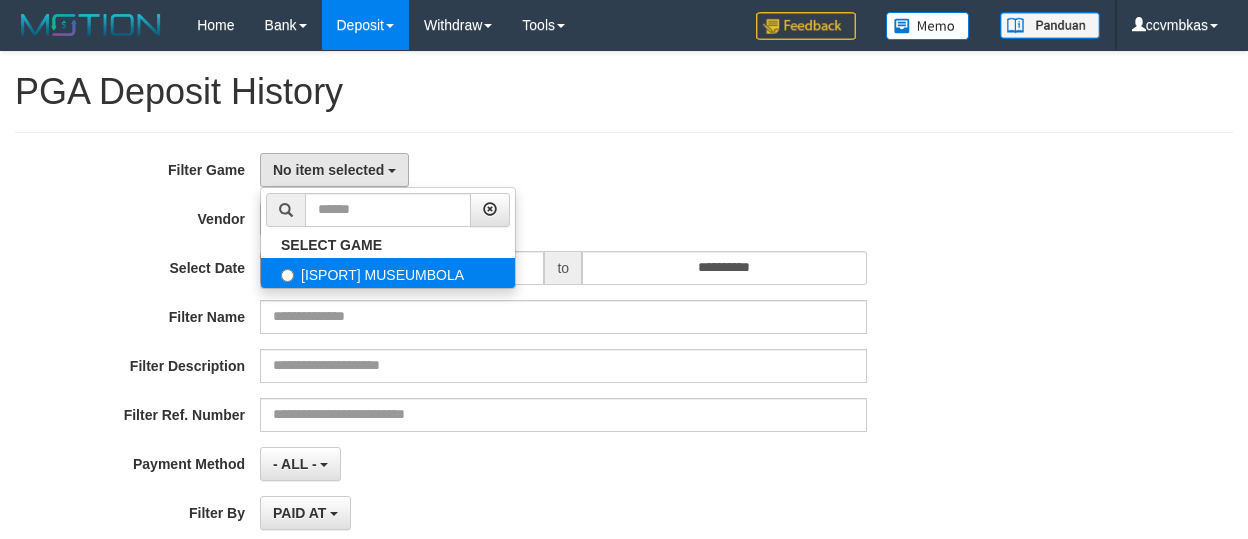 select on "****" 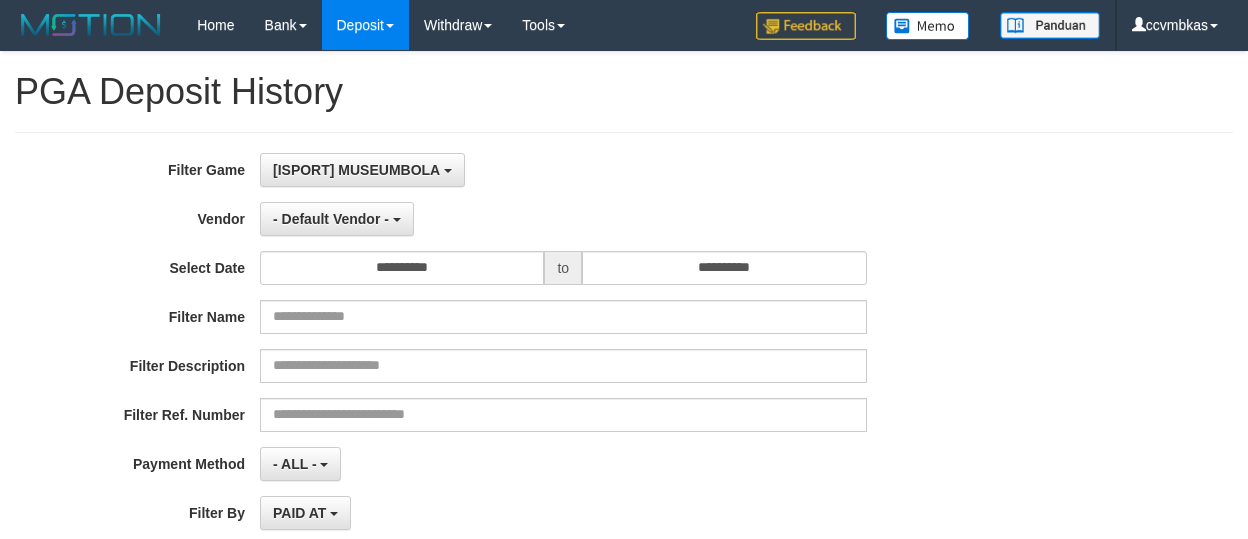 scroll, scrollTop: 18, scrollLeft: 0, axis: vertical 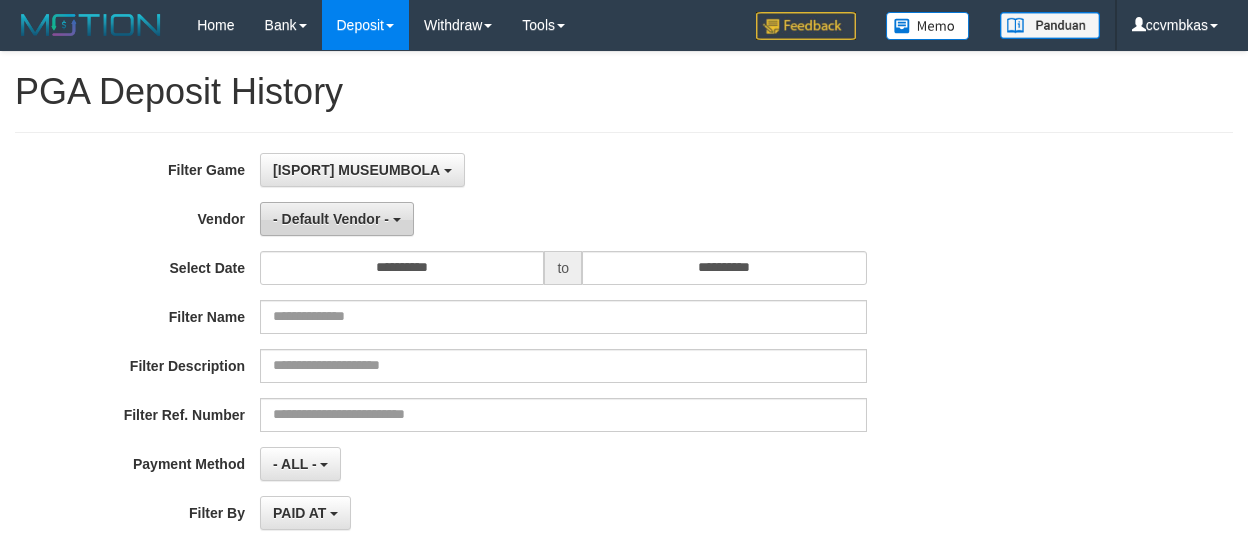 click on "- Default Vendor -" at bounding box center [331, 219] 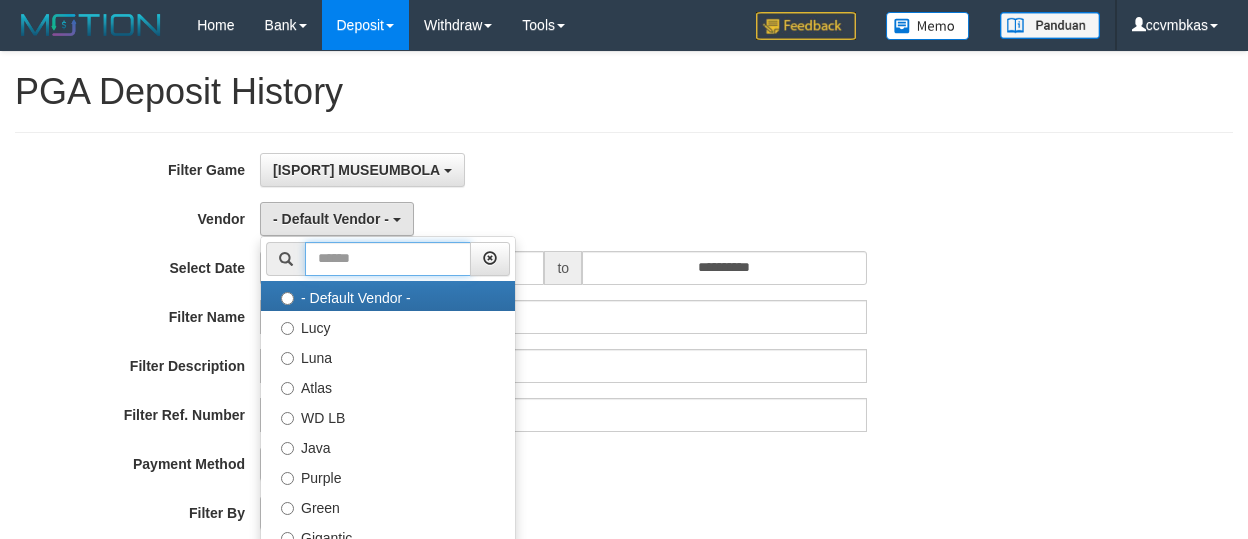click at bounding box center [388, 259] 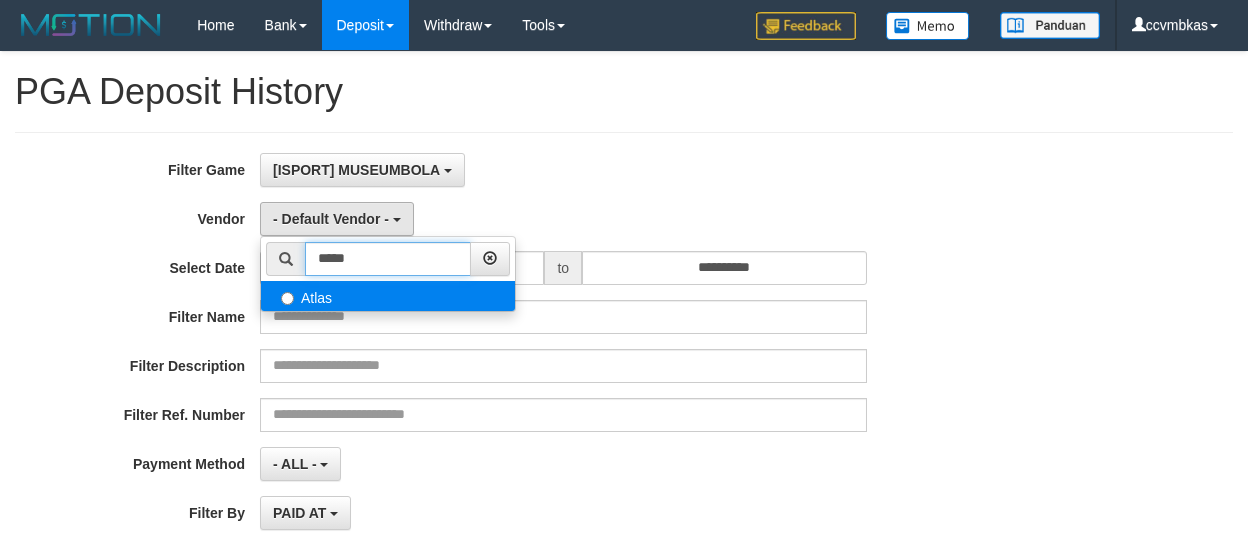 type on "*****" 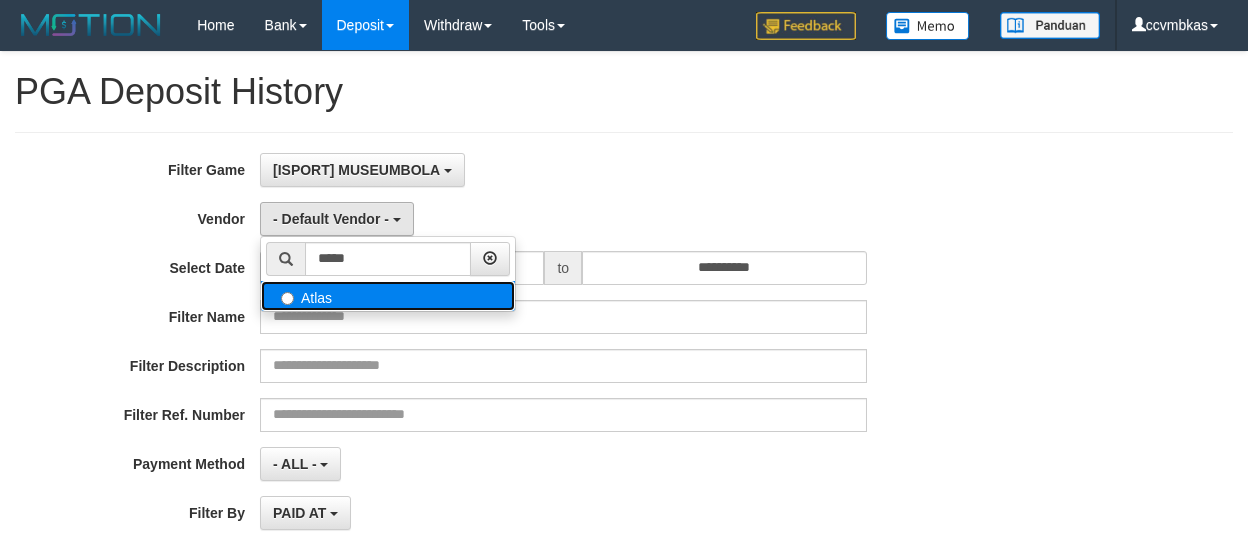 click on "Atlas" at bounding box center [388, 296] 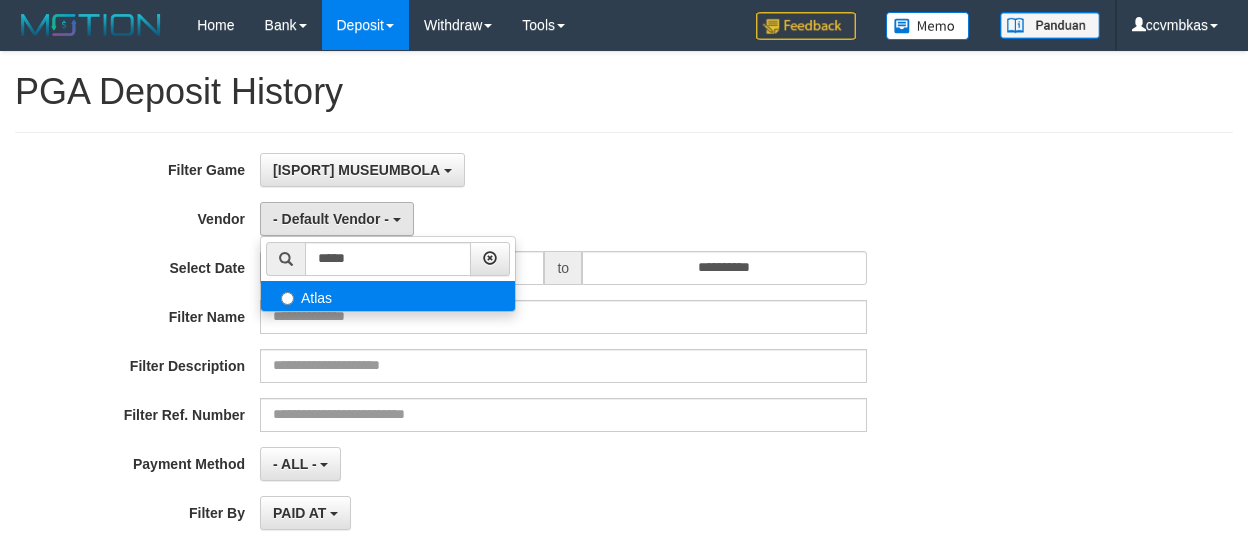 select on "**********" 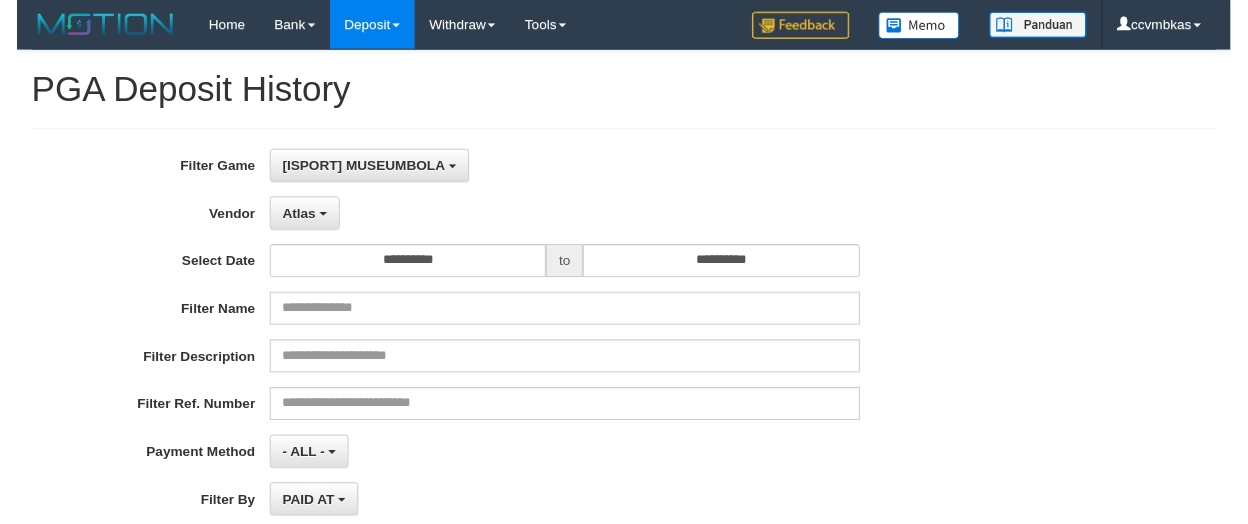 scroll, scrollTop: 300, scrollLeft: 0, axis: vertical 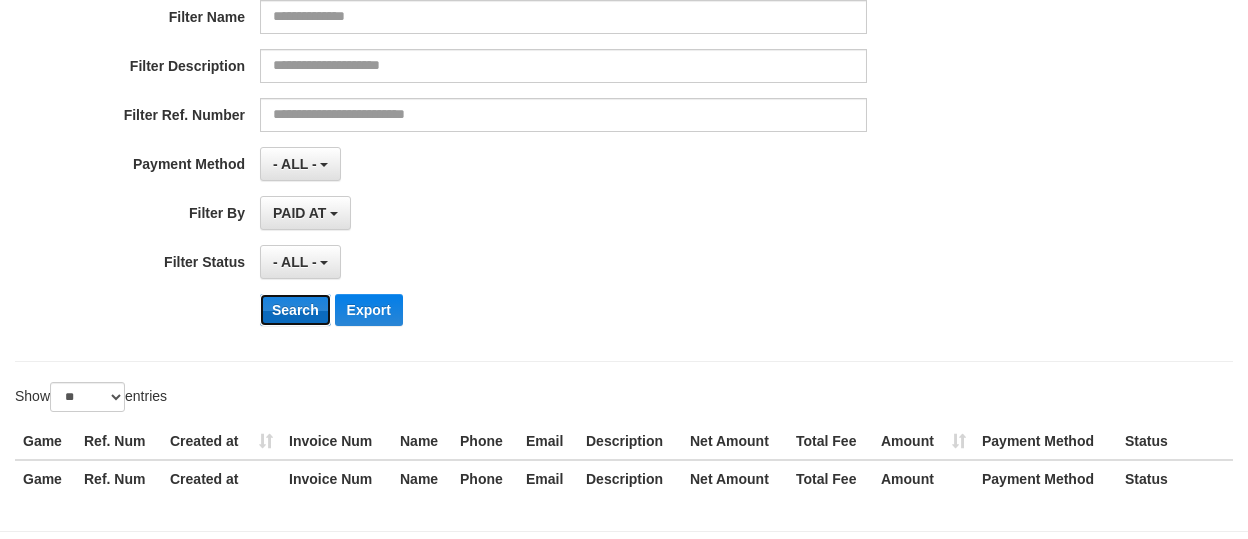 click on "Search" at bounding box center [295, 310] 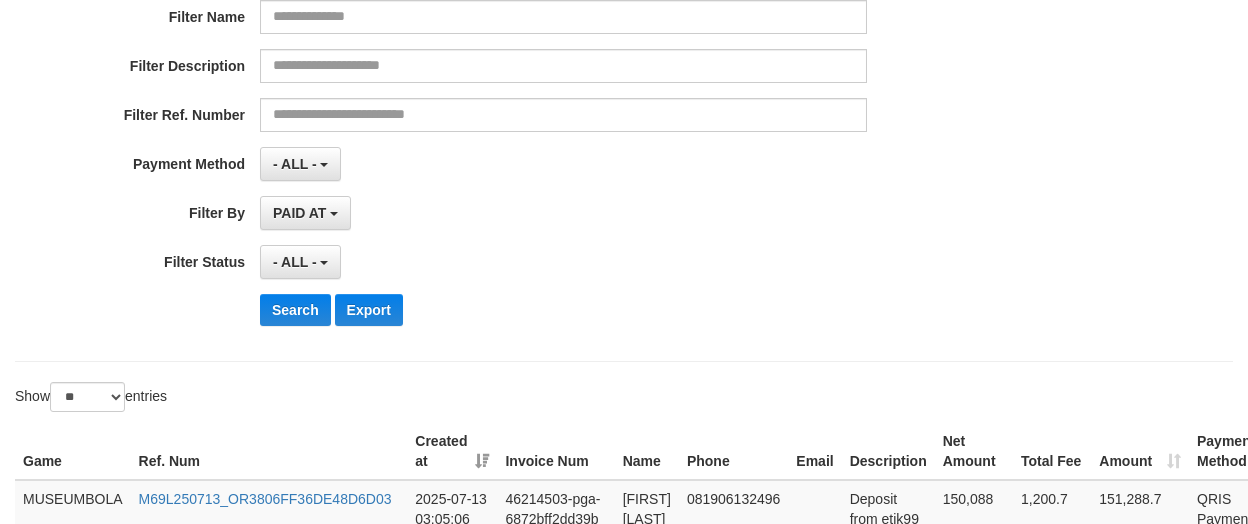 click on "- ALL -    SELECT ALL  - ALL -  SELECT STATUS
PENDING/UNPAID
PAID
CANCELED
EXPIRED" at bounding box center (563, 262) 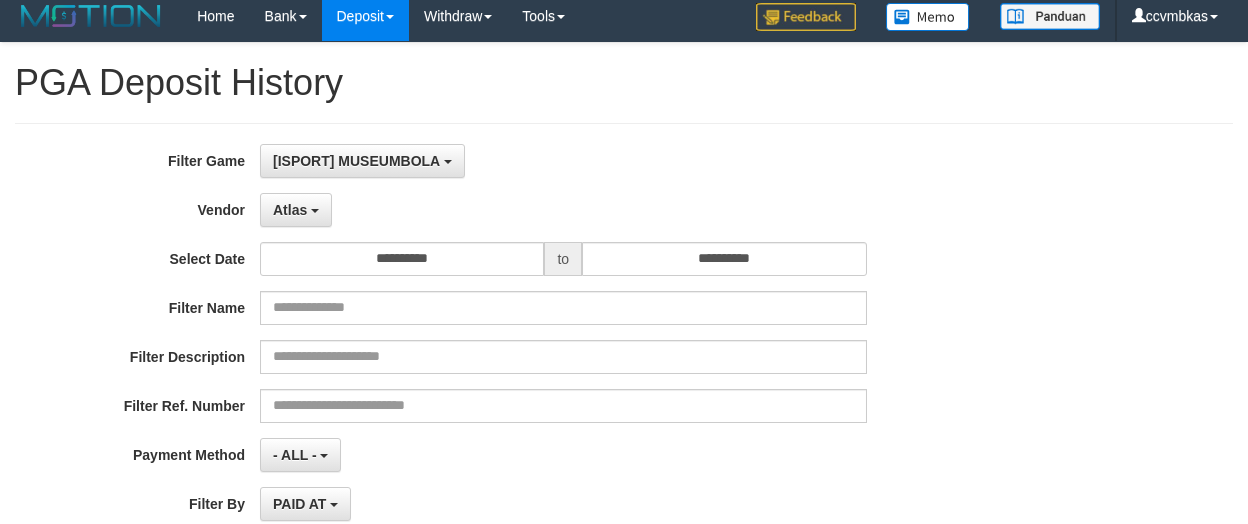 scroll, scrollTop: 0, scrollLeft: 0, axis: both 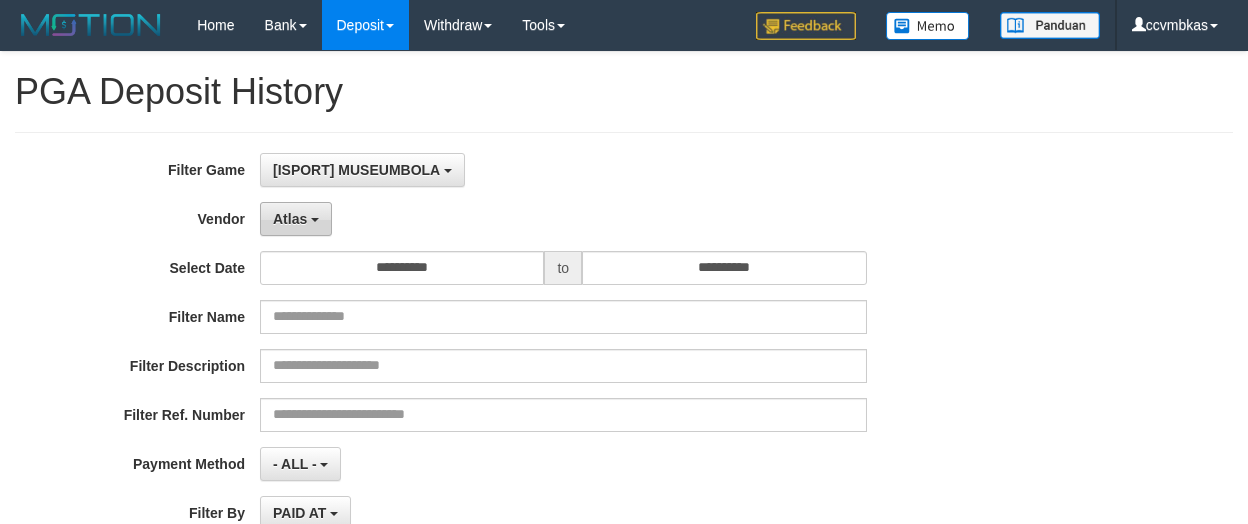 click on "Atlas" at bounding box center [296, 219] 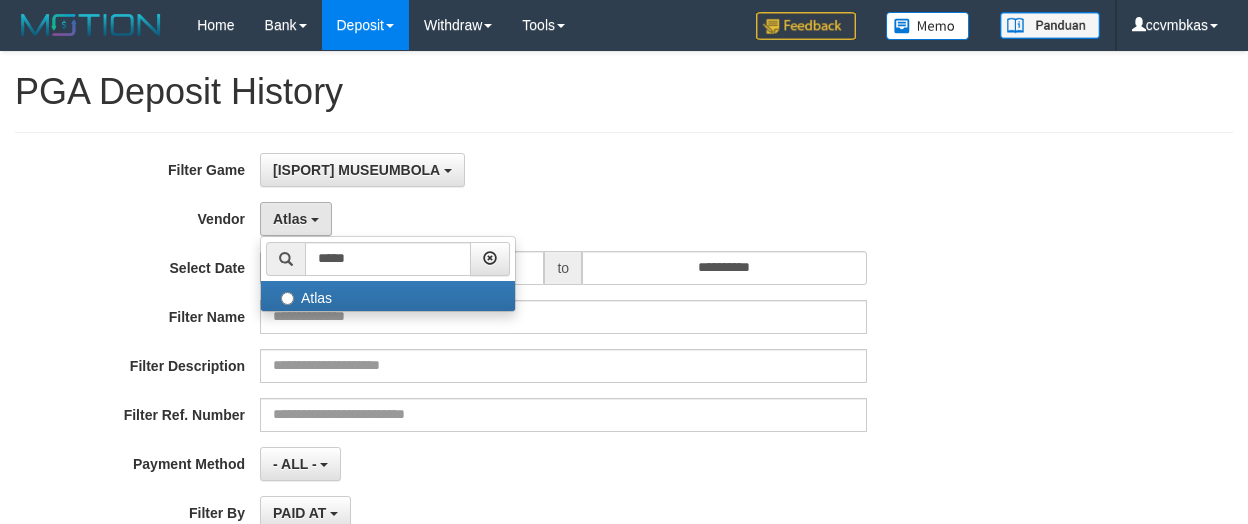 click on "*****  - Default Vendor -  [NAME]  [LAST]  Atlas  WD LB  Java  Purple  Green  Gigantic  Aladin  [CITY]  Alibaba  Grape  Gameboy  Bigon  Allstar  Xtr  Gama  IBX11  Selat  Borde  Indahjualpulsa  Lemavo  Gogogoy  Itudo  Yuwanatopup  Sidikgame  Voucher100  Awalpulsa  Lambda  Combo  IBX3 NUANSATOPUP  IBX3 Pusatjualpulsa  IBX3 Itemgame  IBX3 SILAKSA  IBX3 Makmurvoucher  IBX3 MAKMURTOPUP  IBX3 Pilihvoucher" at bounding box center (388, 274) 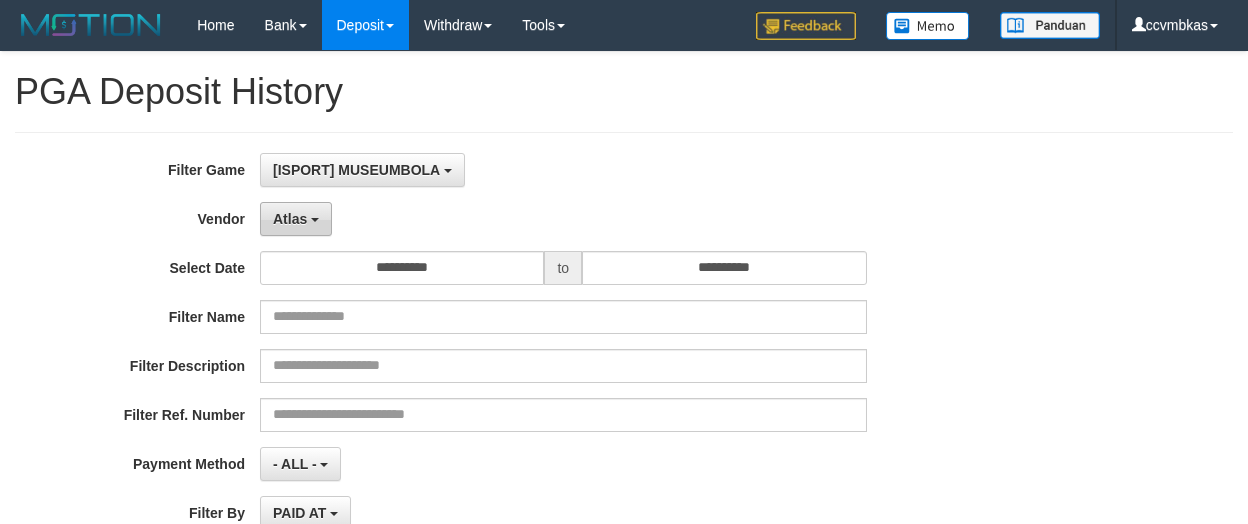 click on "Atlas" at bounding box center [296, 219] 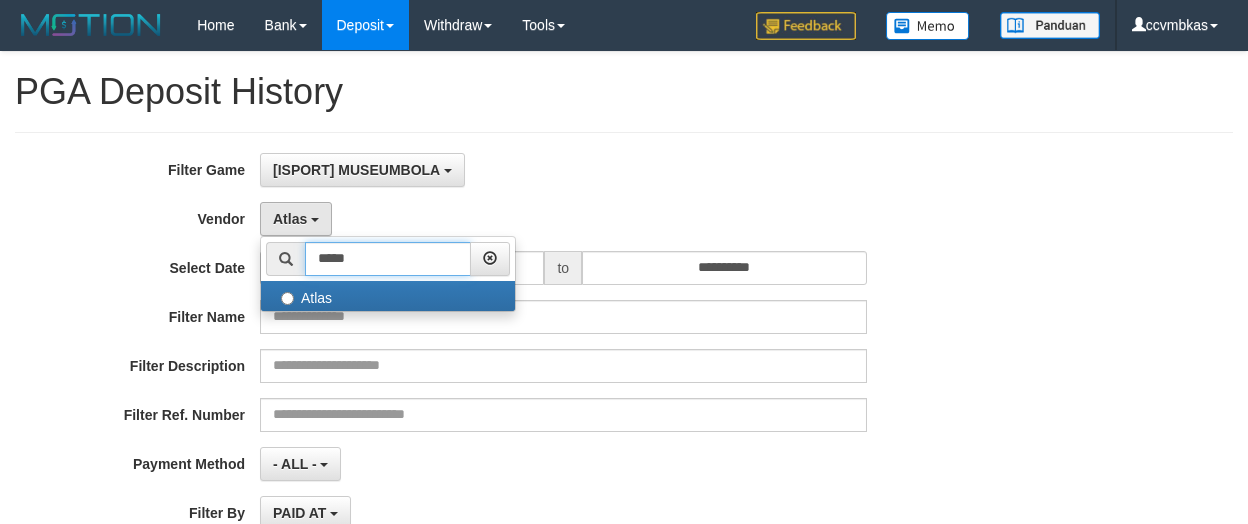 click on "*****" at bounding box center (388, 259) 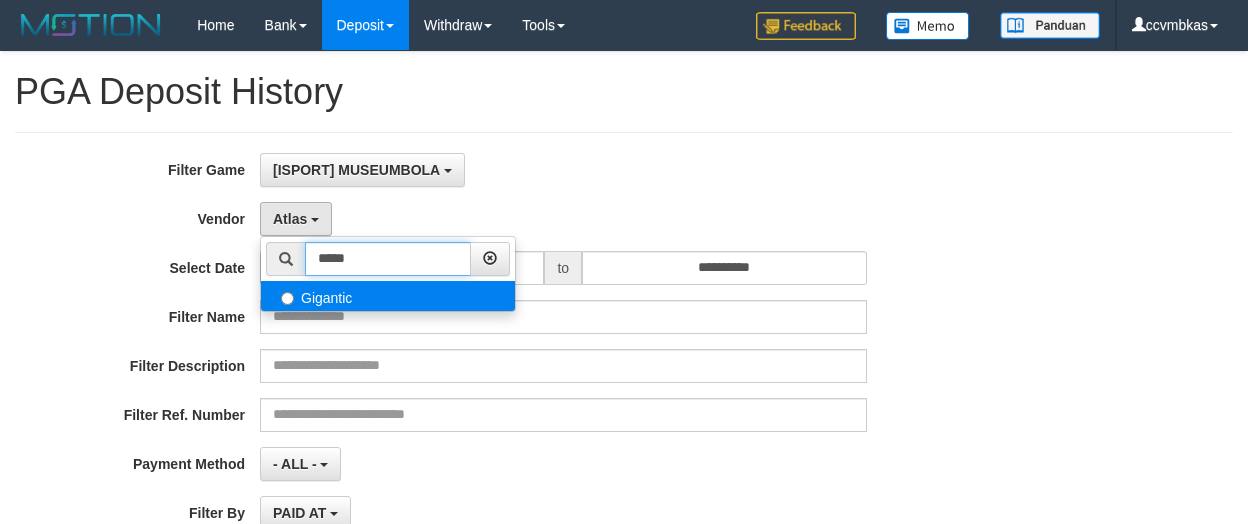 type on "*****" 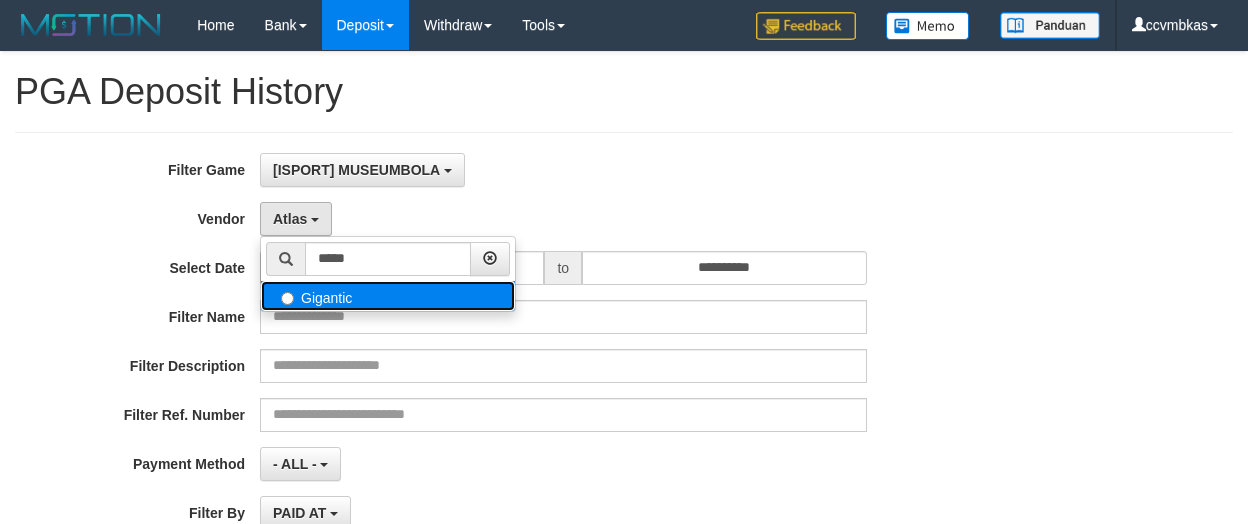 click on "Gigantic" at bounding box center [388, 296] 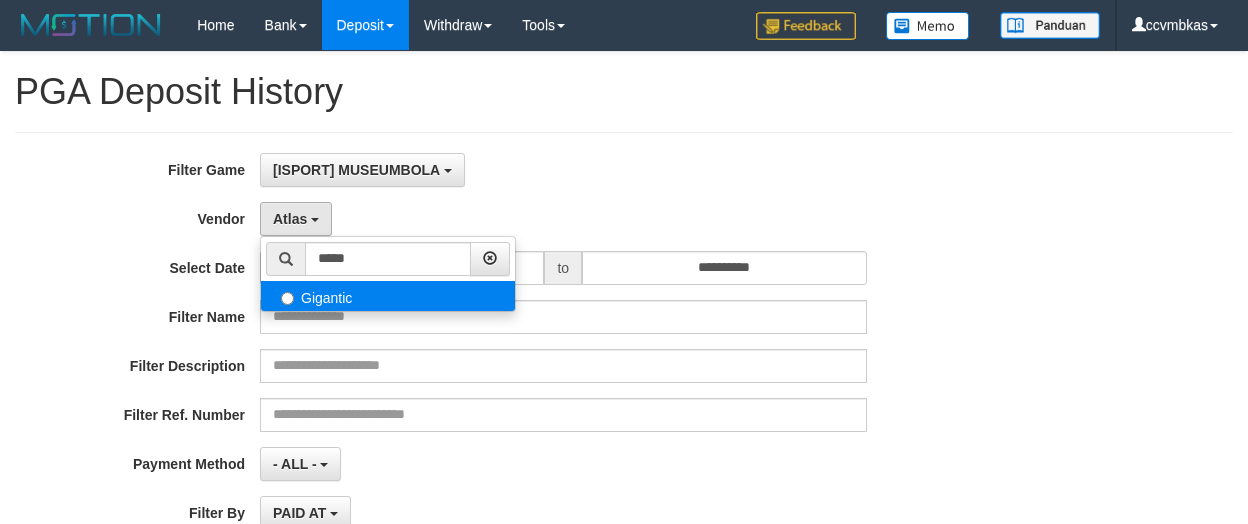 select on "**********" 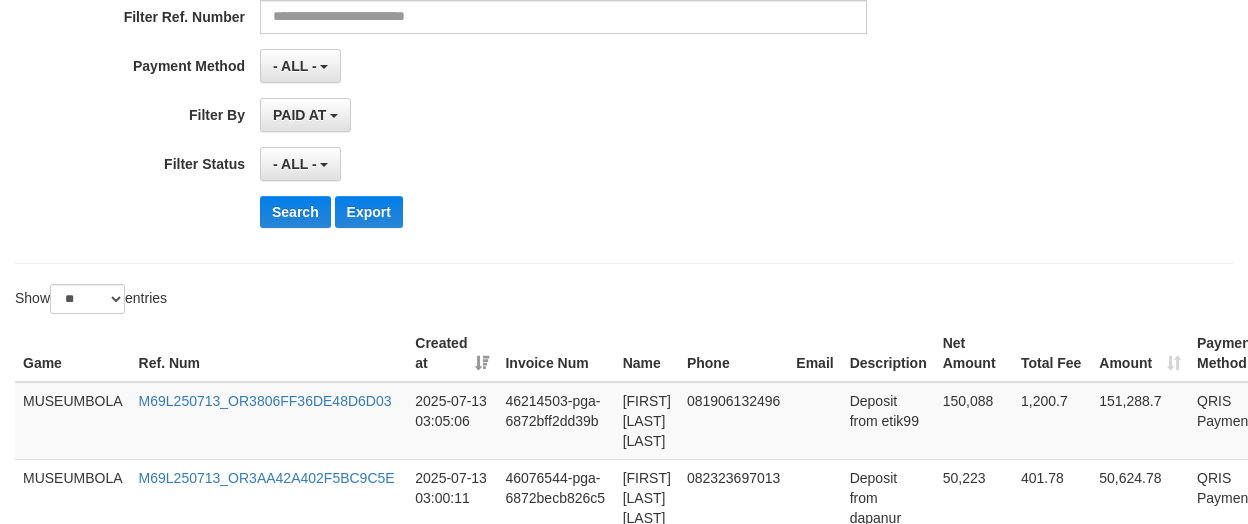 scroll, scrollTop: 400, scrollLeft: 0, axis: vertical 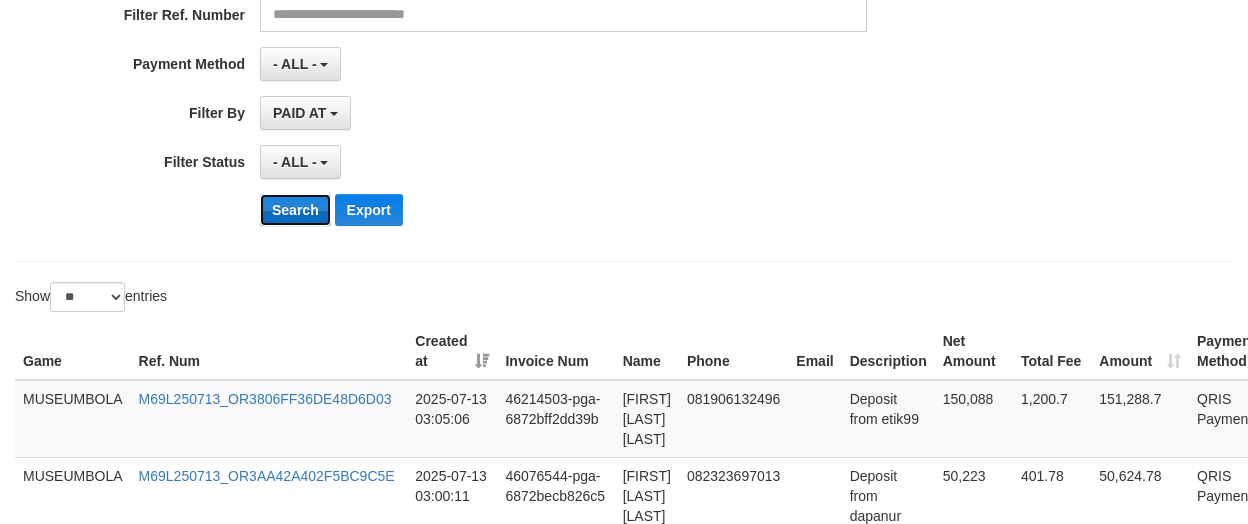 click on "Search" at bounding box center (295, 210) 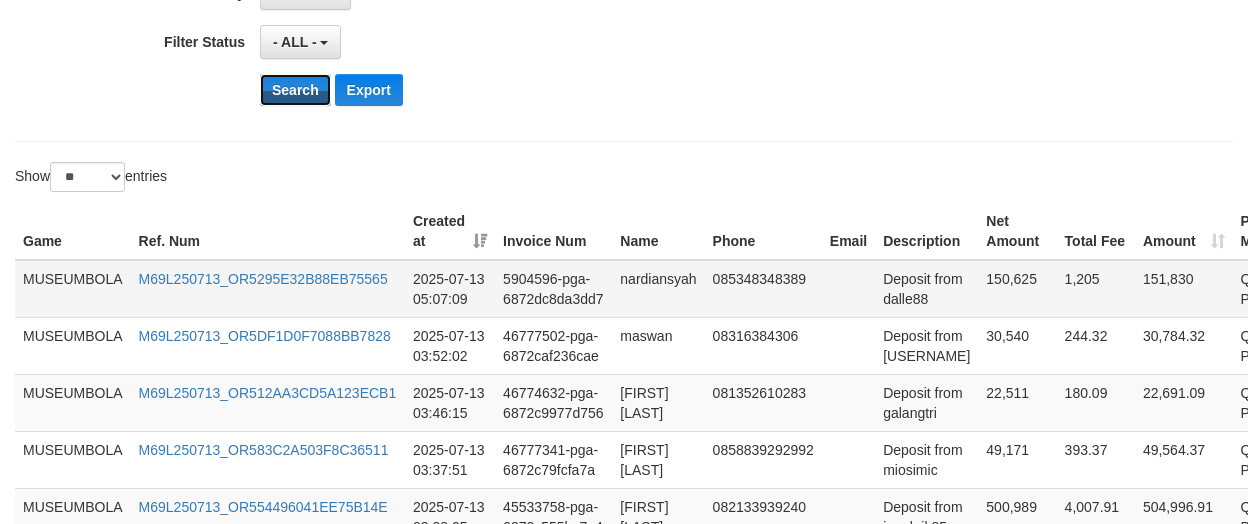 scroll, scrollTop: 600, scrollLeft: 0, axis: vertical 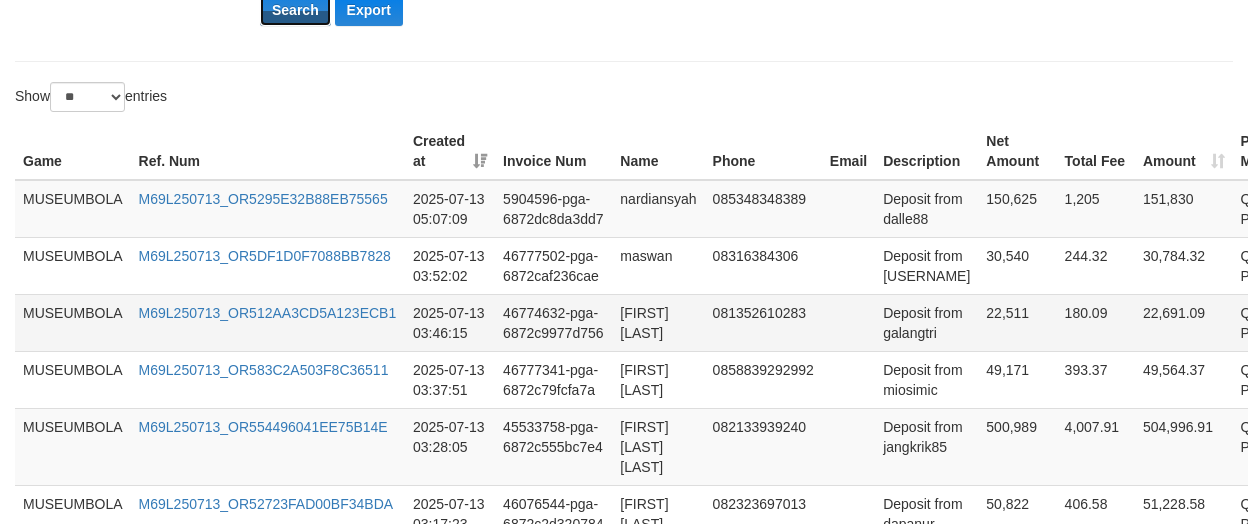 type 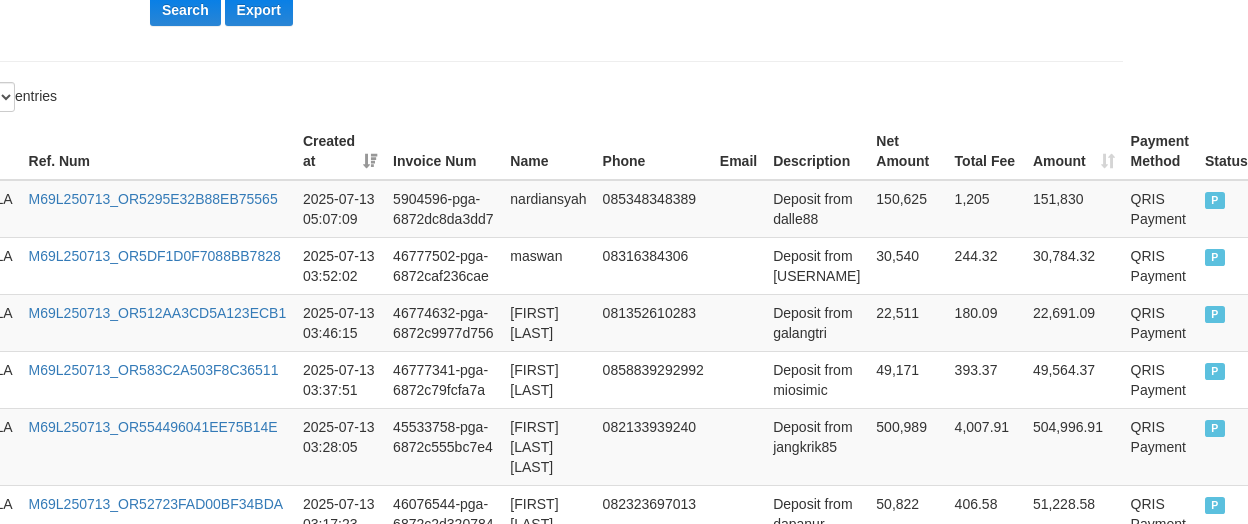 click at bounding box center (826, 82) 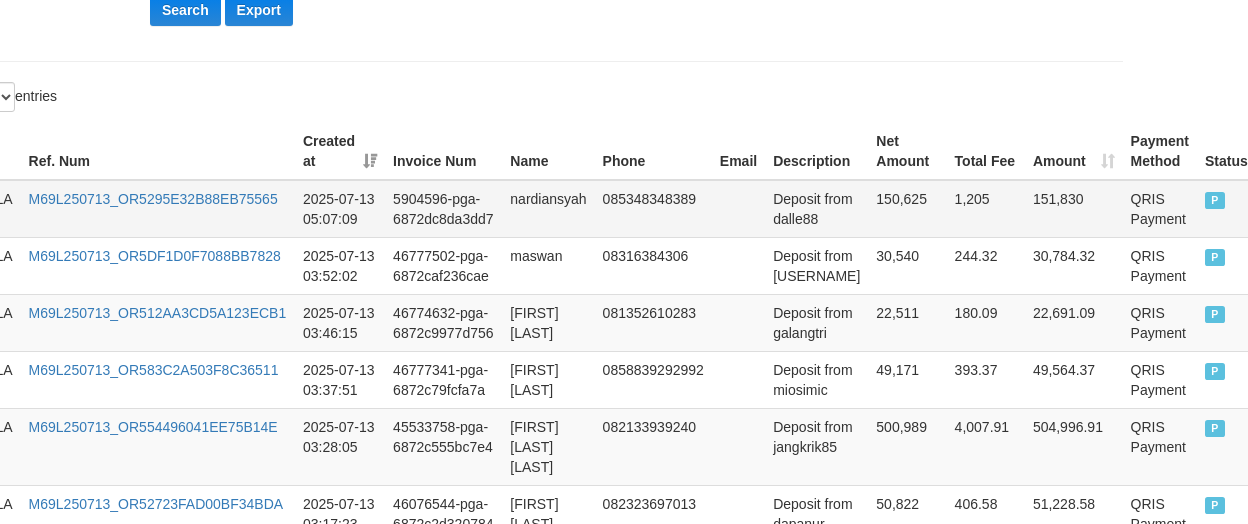 click on "150,625" at bounding box center [907, 209] 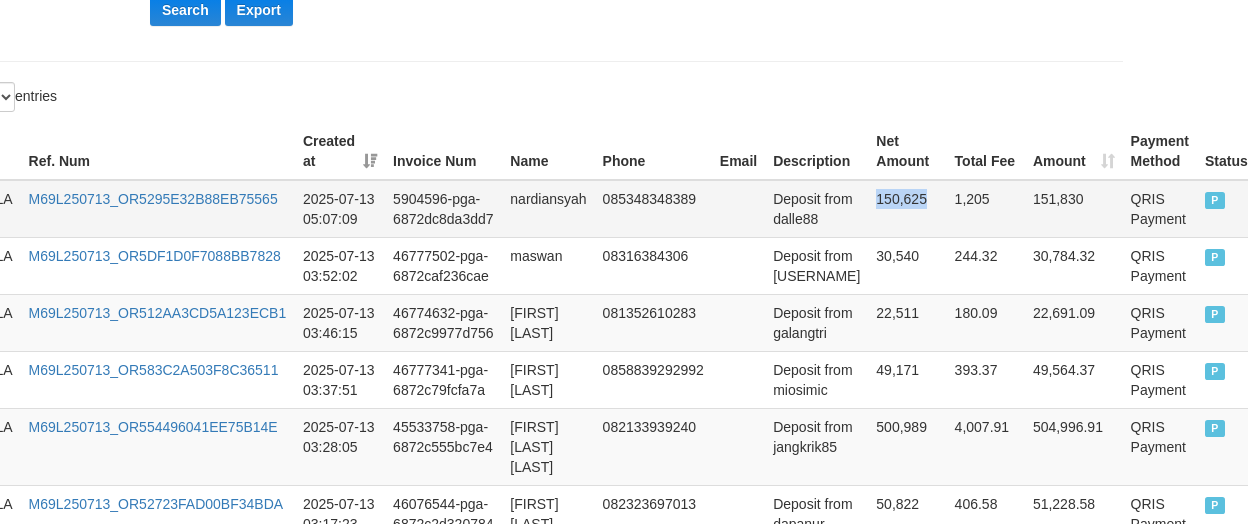 click on "150,625" at bounding box center [907, 209] 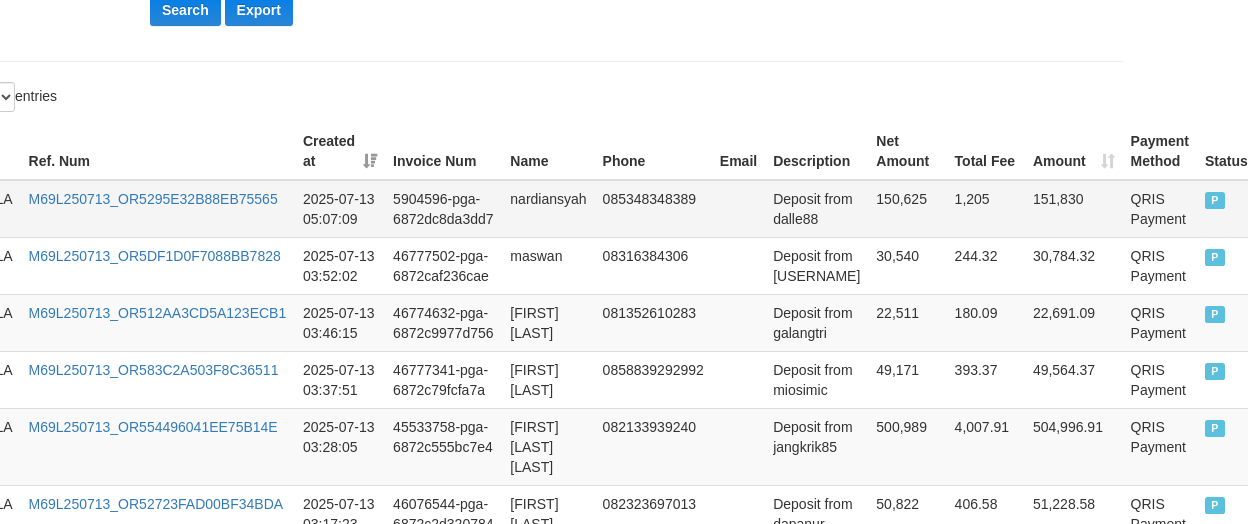 click on "Deposit from dalle88" at bounding box center [816, 209] 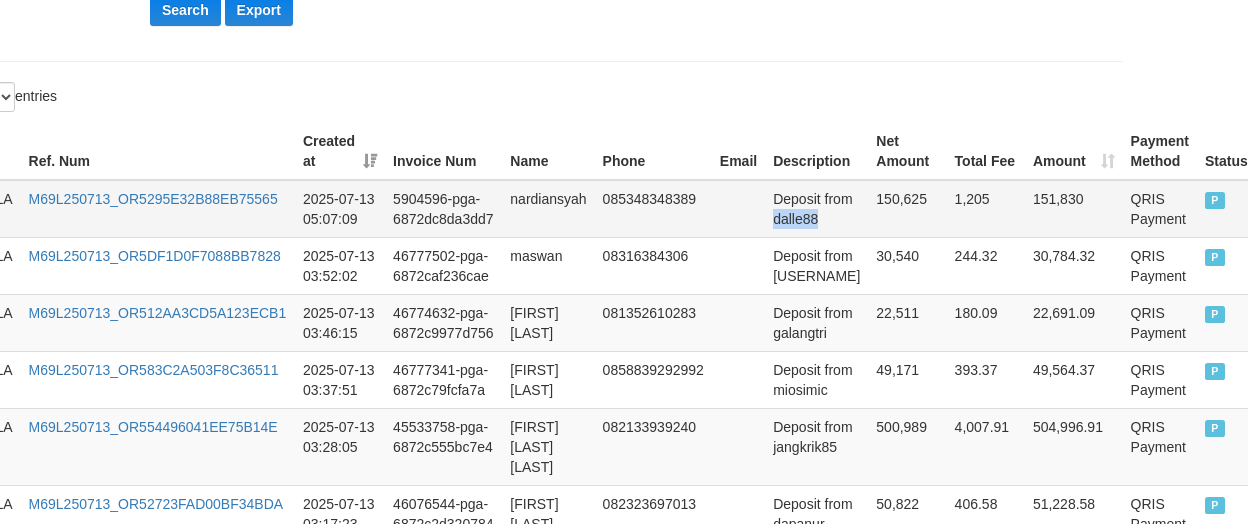 click on "Deposit from dalle88" at bounding box center (816, 209) 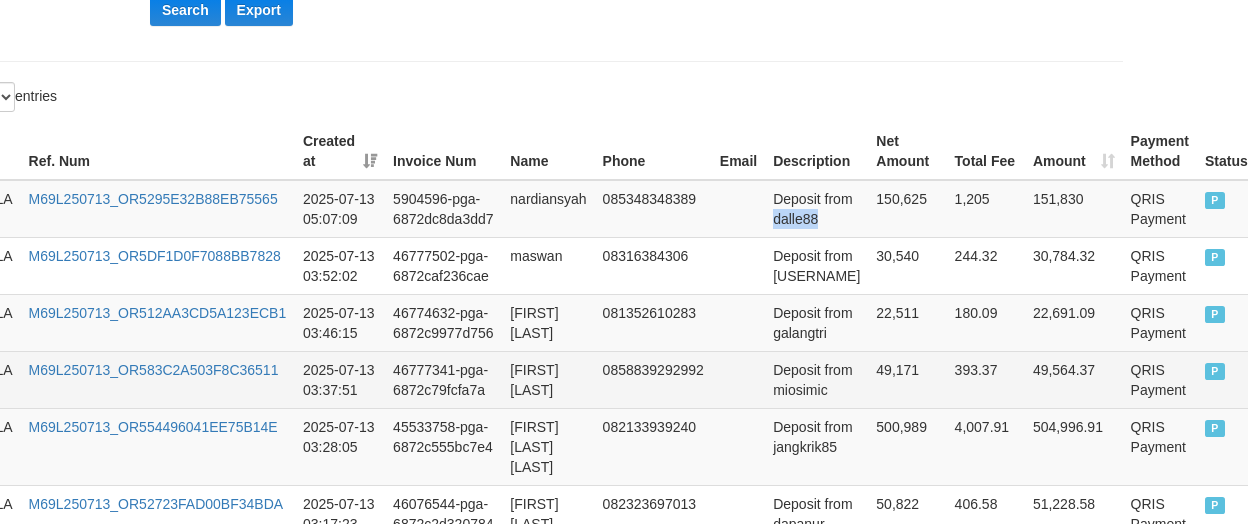 copy on "dalle88" 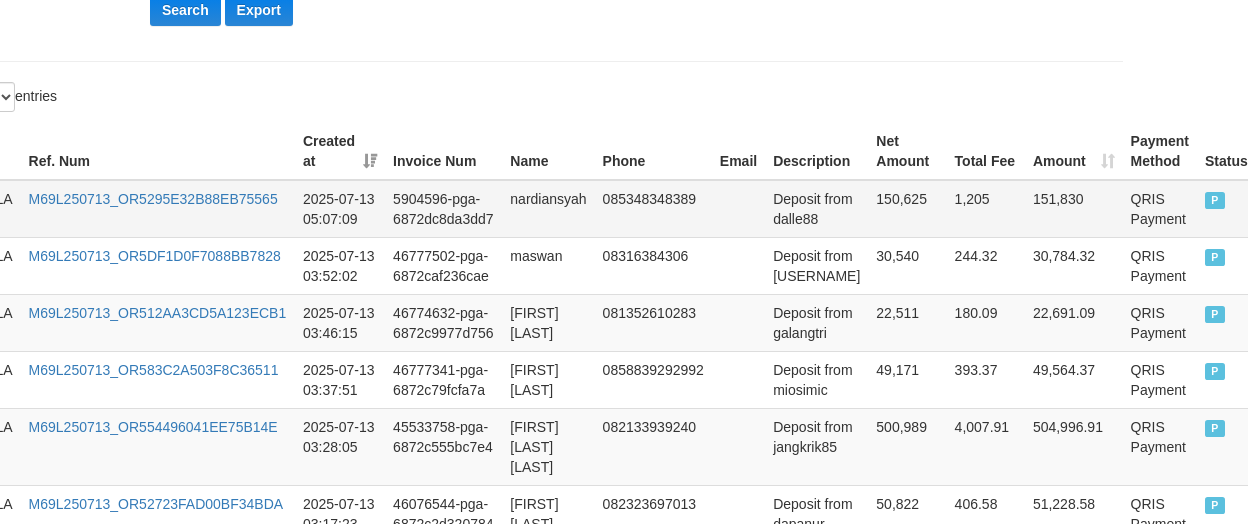 click on "nardiansyah" at bounding box center (548, 209) 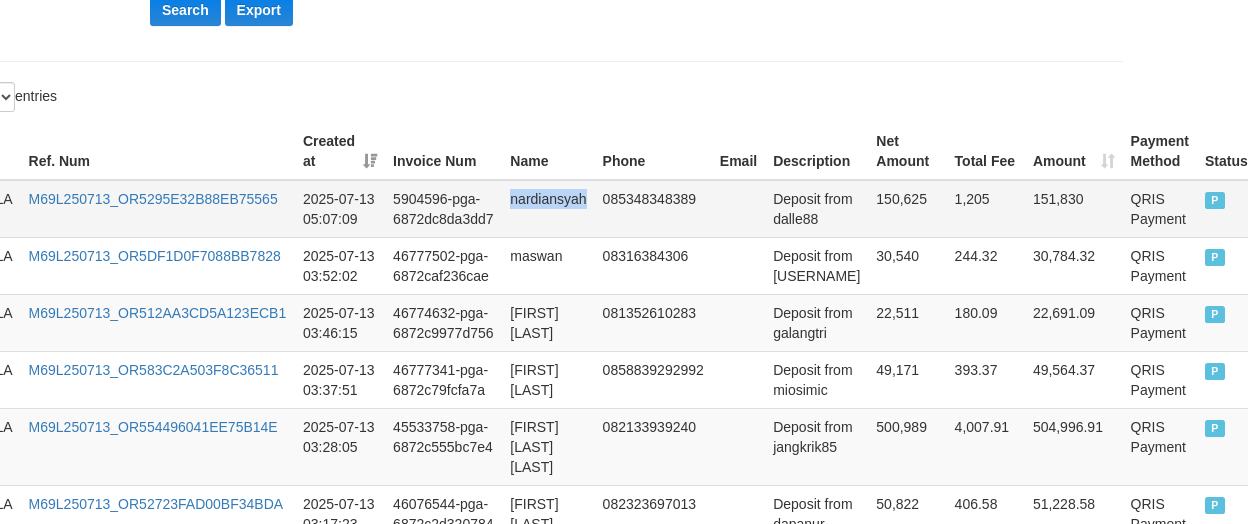 click on "nardiansyah" at bounding box center [548, 209] 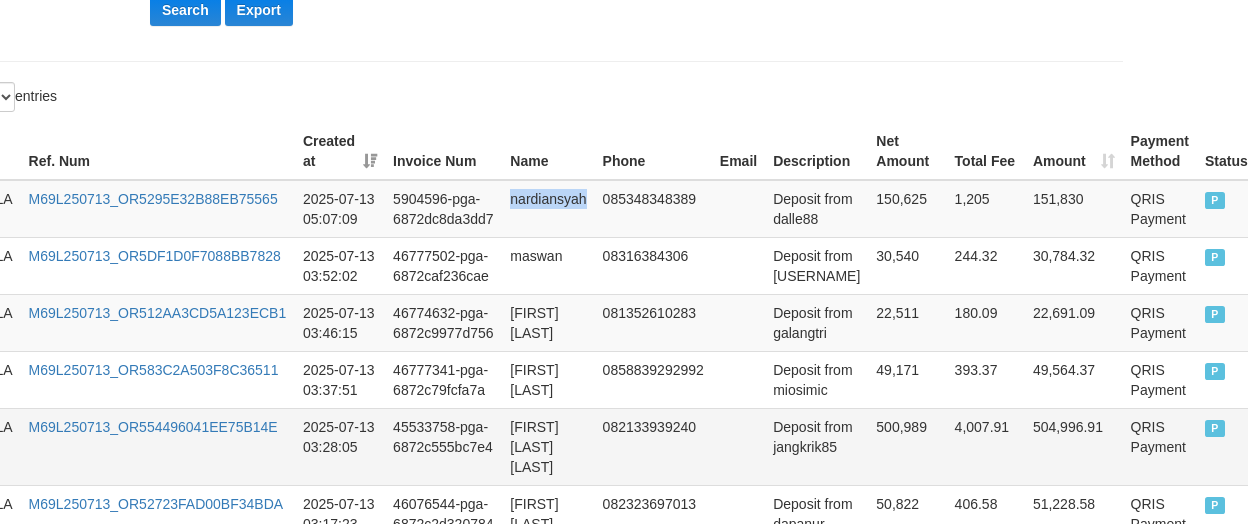 copy on "nardiansyah" 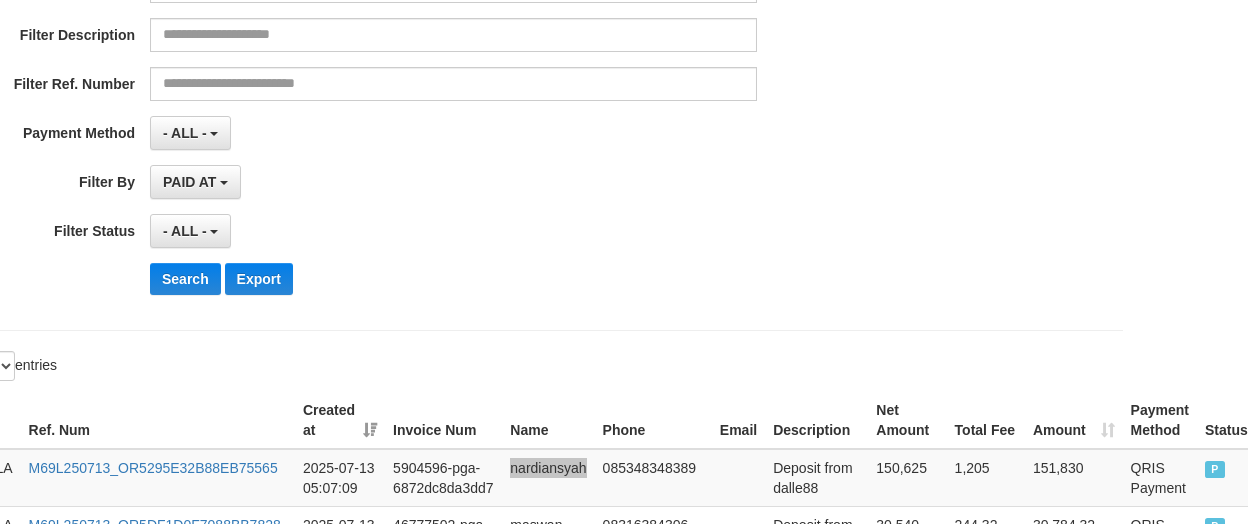 scroll, scrollTop: 0, scrollLeft: 110, axis: horizontal 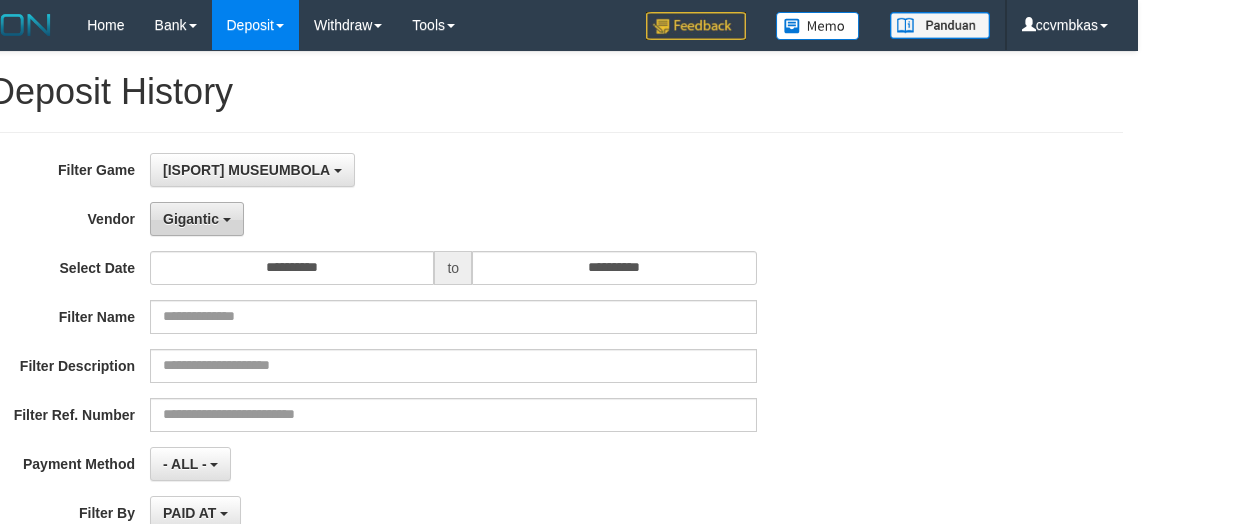 click on "Gigantic" at bounding box center (191, 219) 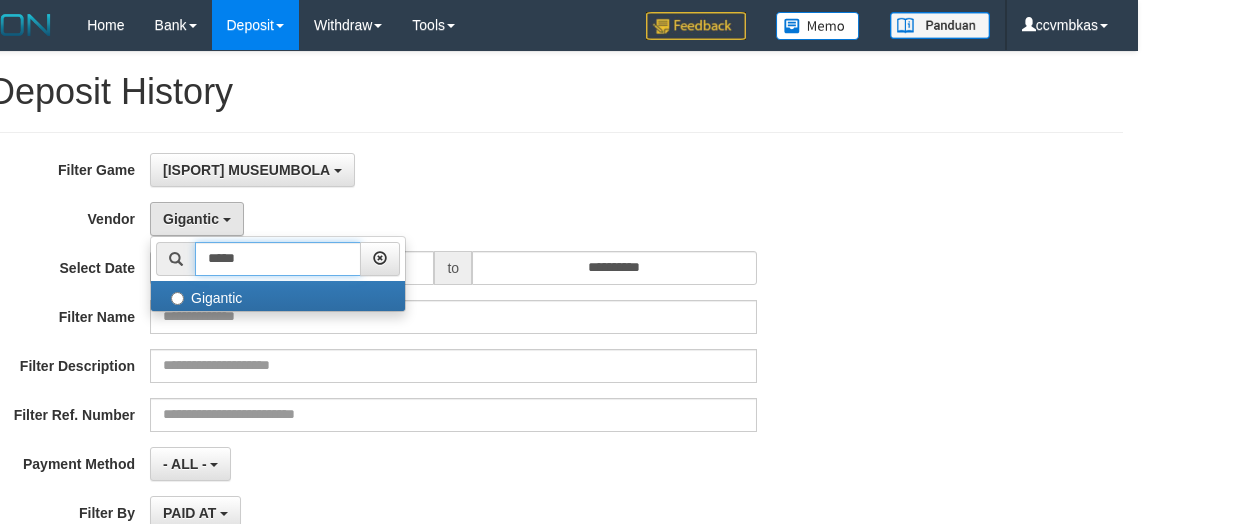 click on "*****" at bounding box center (278, 259) 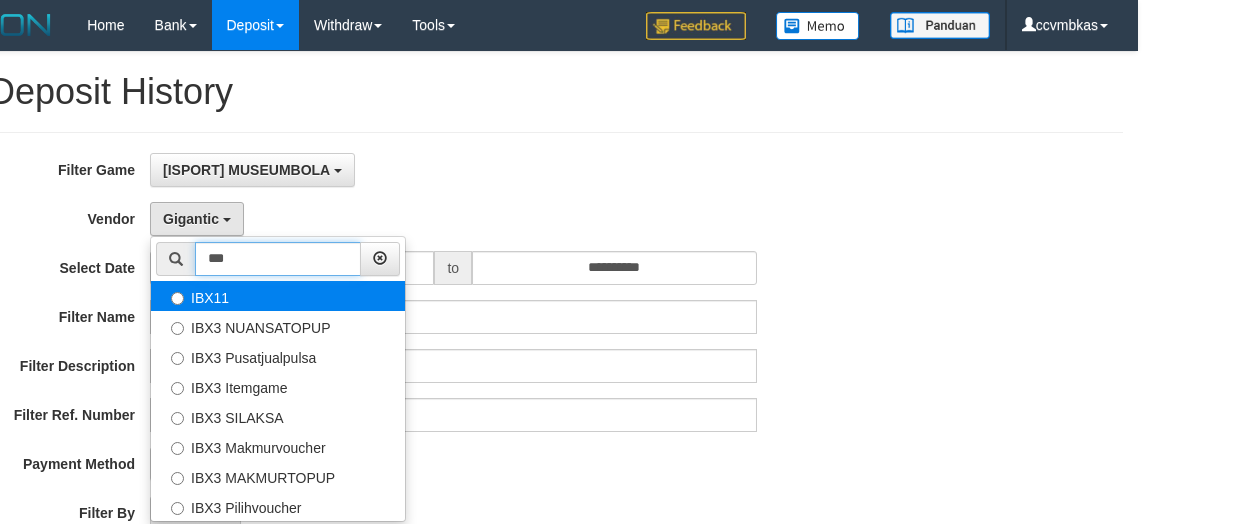 type on "***" 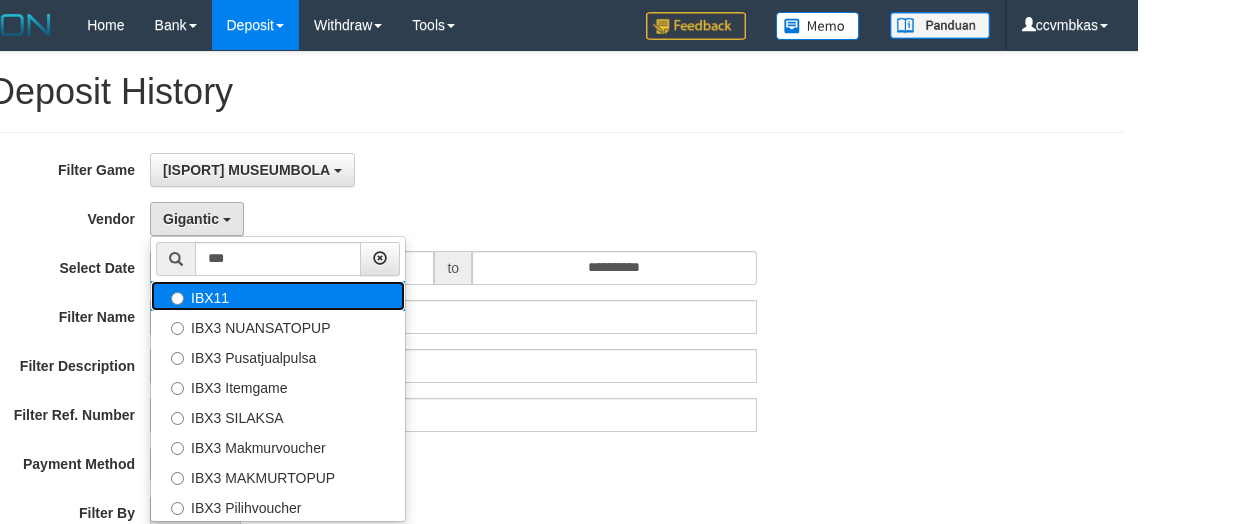 click on "IBX11" at bounding box center (278, 296) 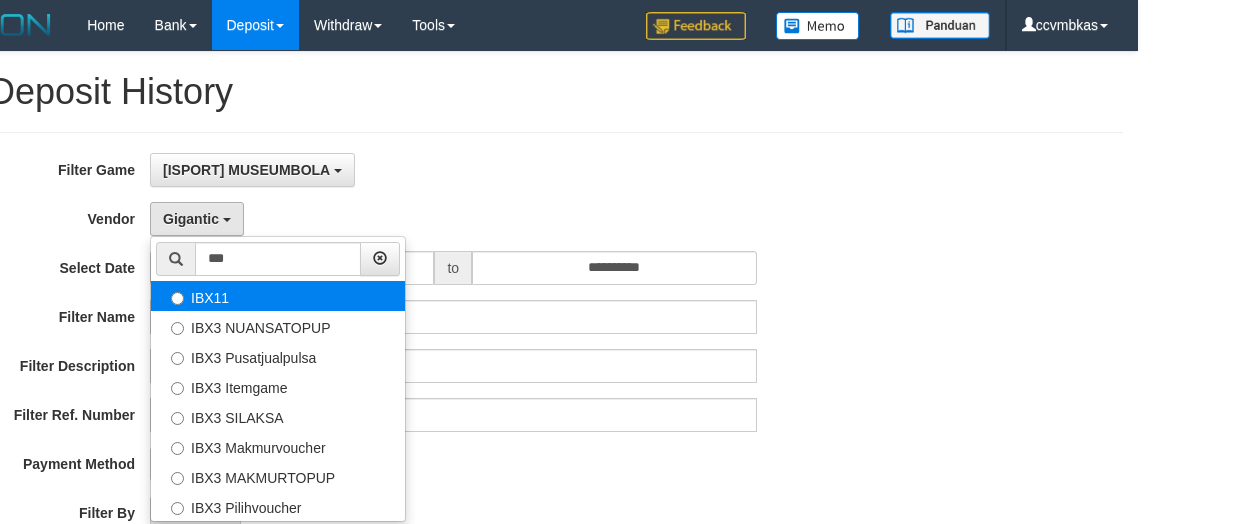 select on "**********" 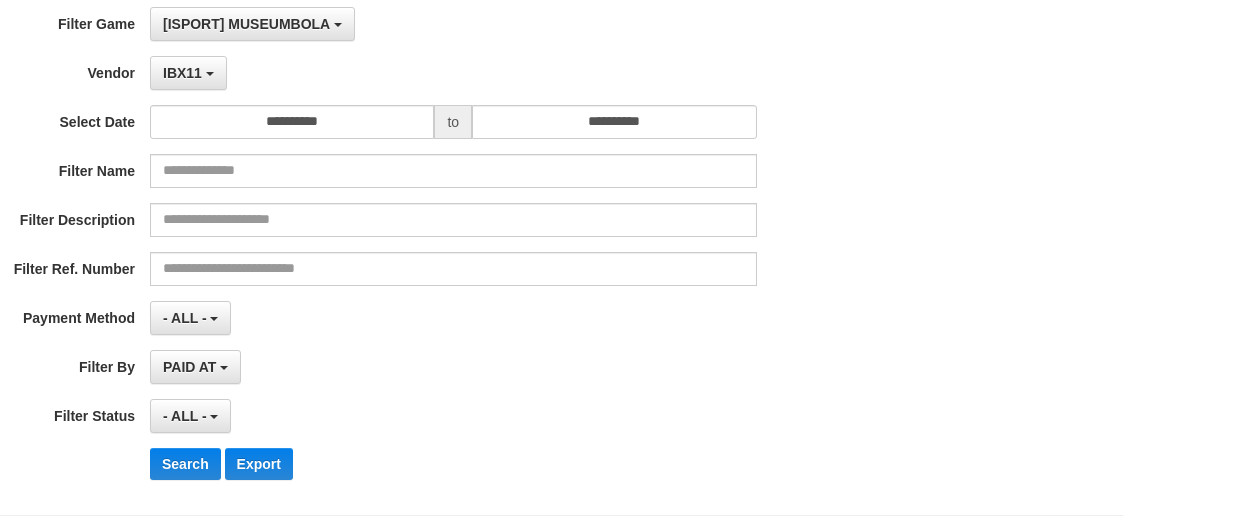 scroll, scrollTop: 300, scrollLeft: 110, axis: both 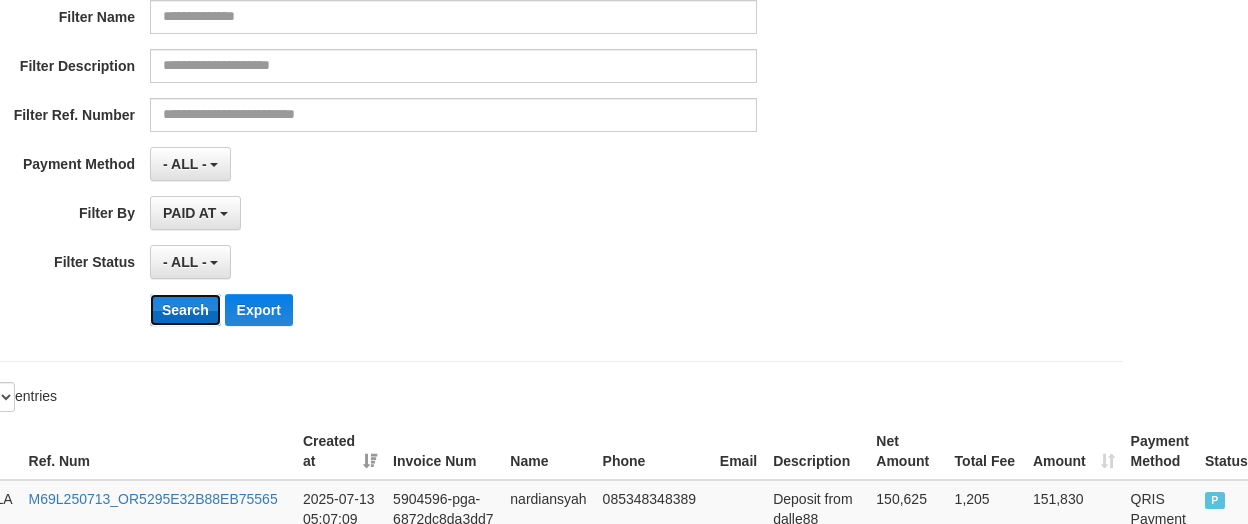 click on "Search" at bounding box center [185, 310] 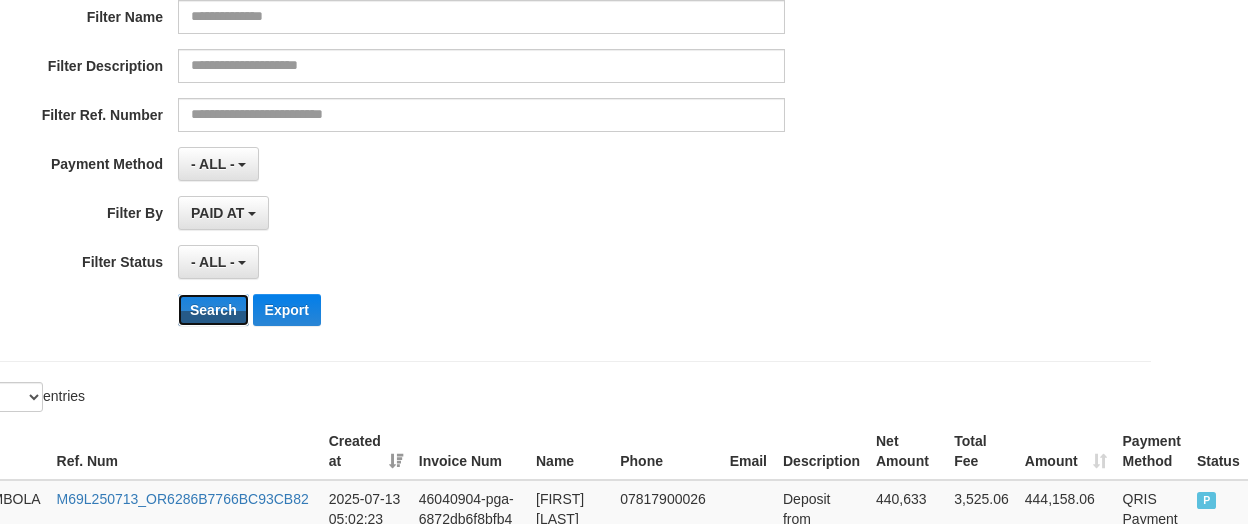 scroll, scrollTop: 300, scrollLeft: 82, axis: both 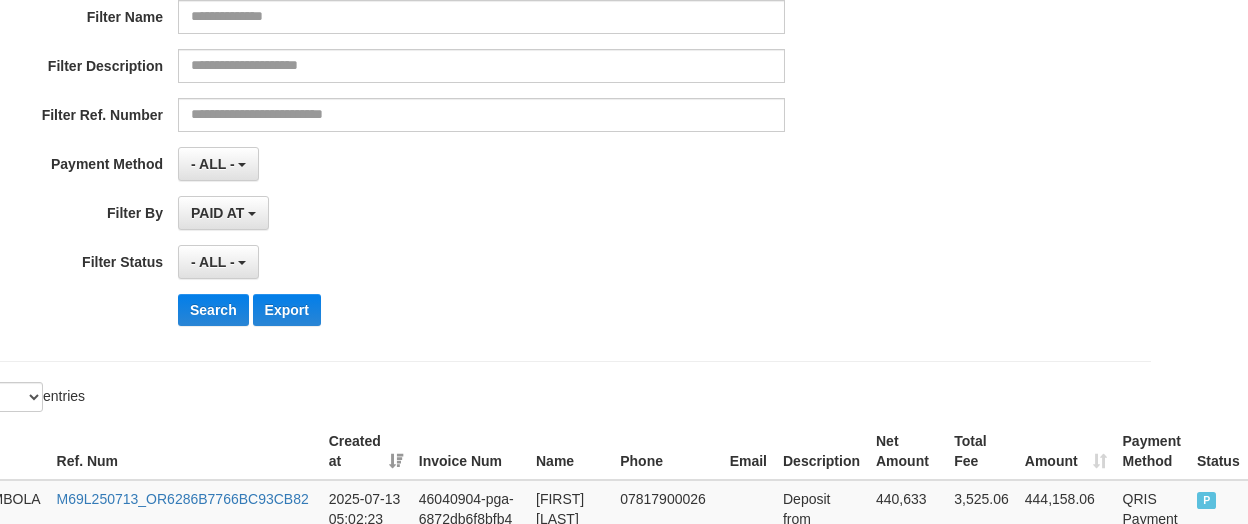 click on "**********" at bounding box center [438, 262] 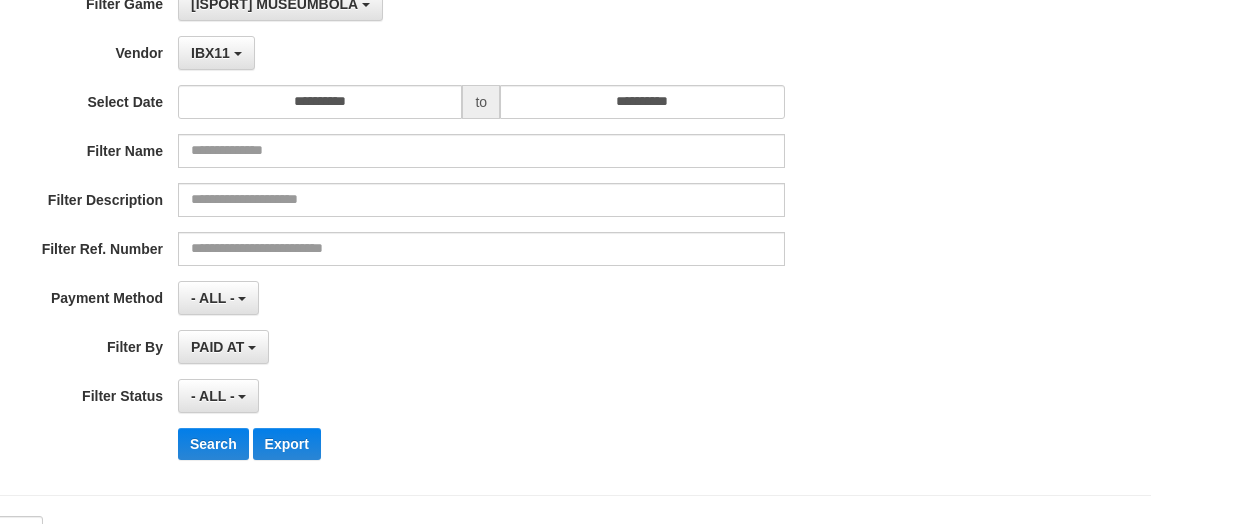 scroll, scrollTop: 0, scrollLeft: 82, axis: horizontal 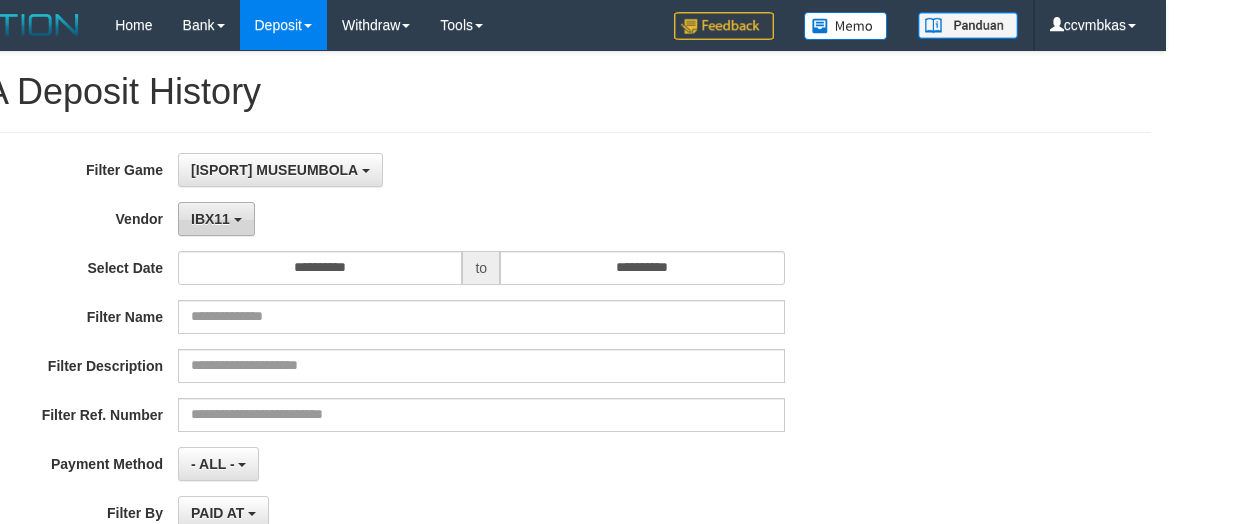 click on "IBX11" at bounding box center (210, 219) 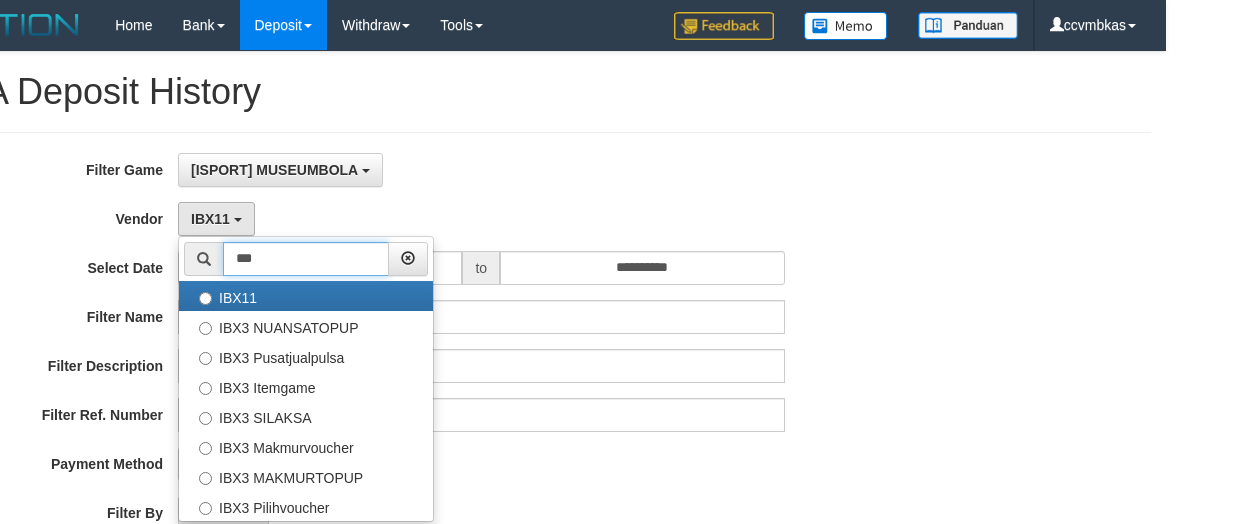 click on "***" at bounding box center [306, 259] 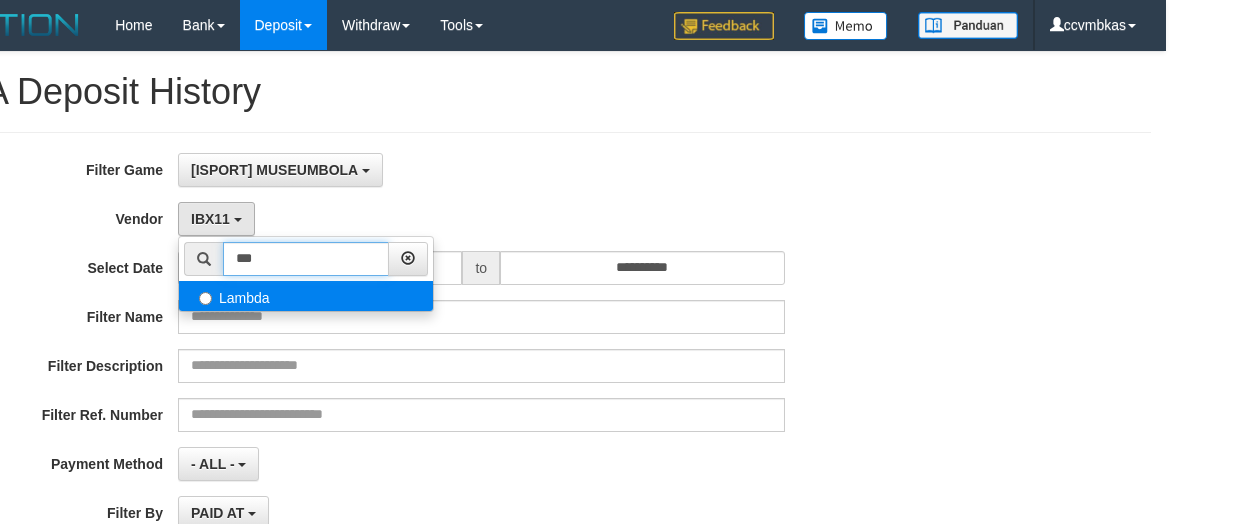 type on "***" 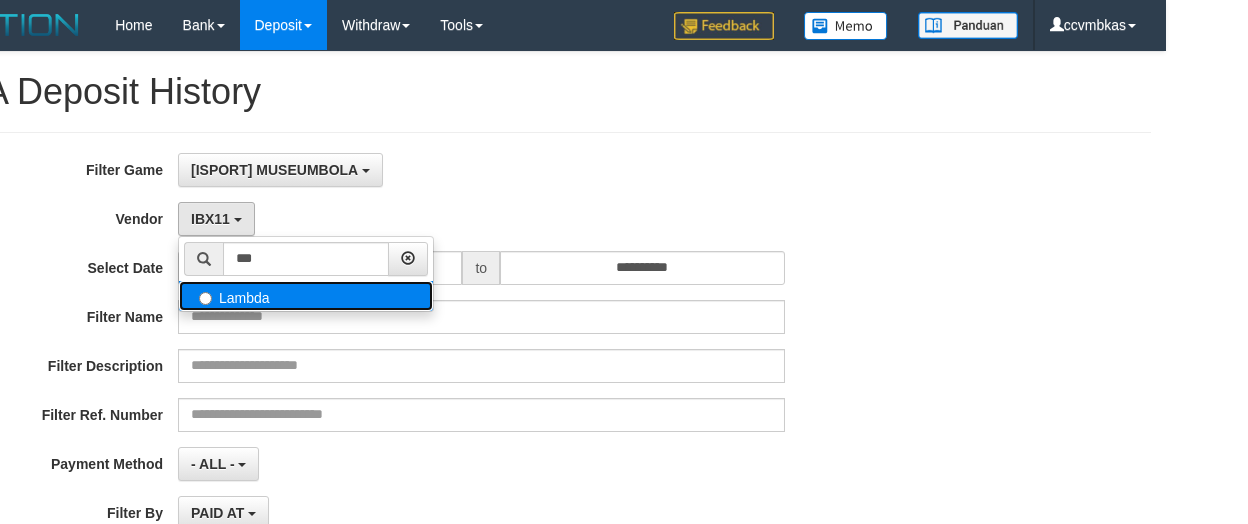 click on "Lambda" at bounding box center [306, 296] 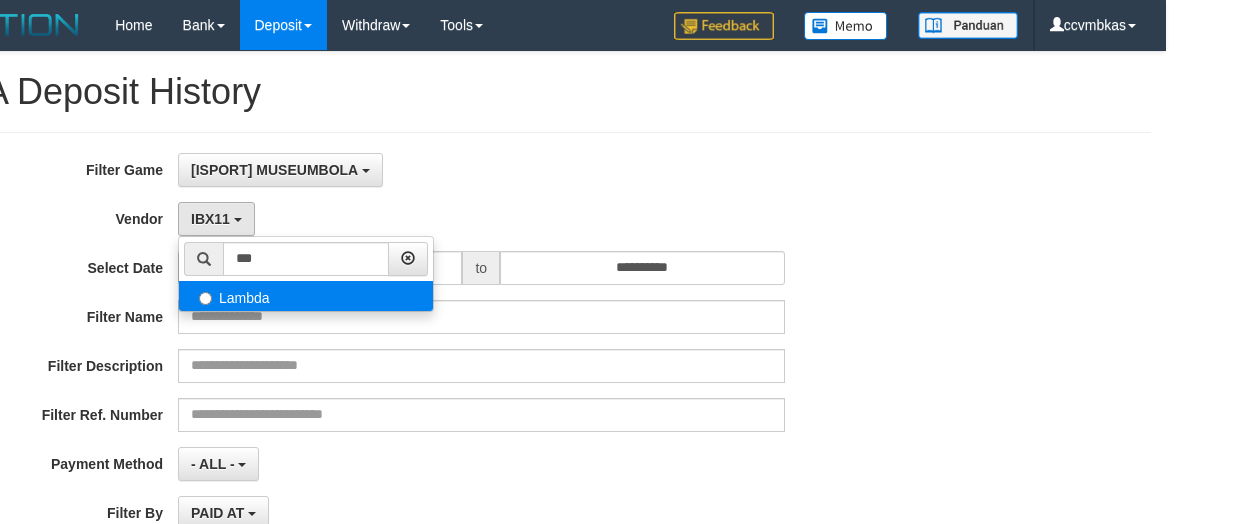 select on "**********" 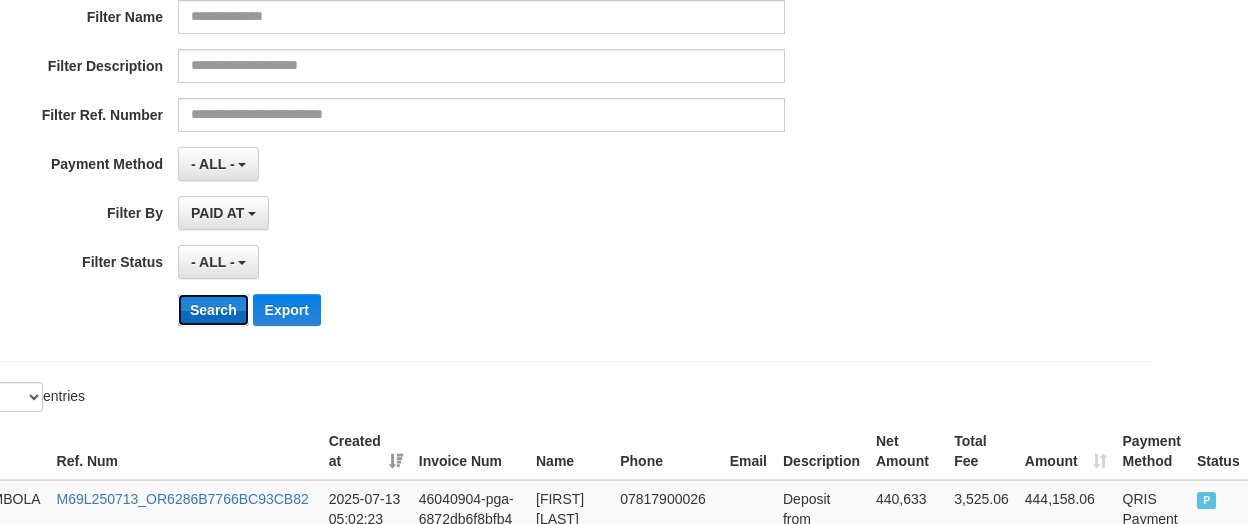 click on "Search" at bounding box center [213, 310] 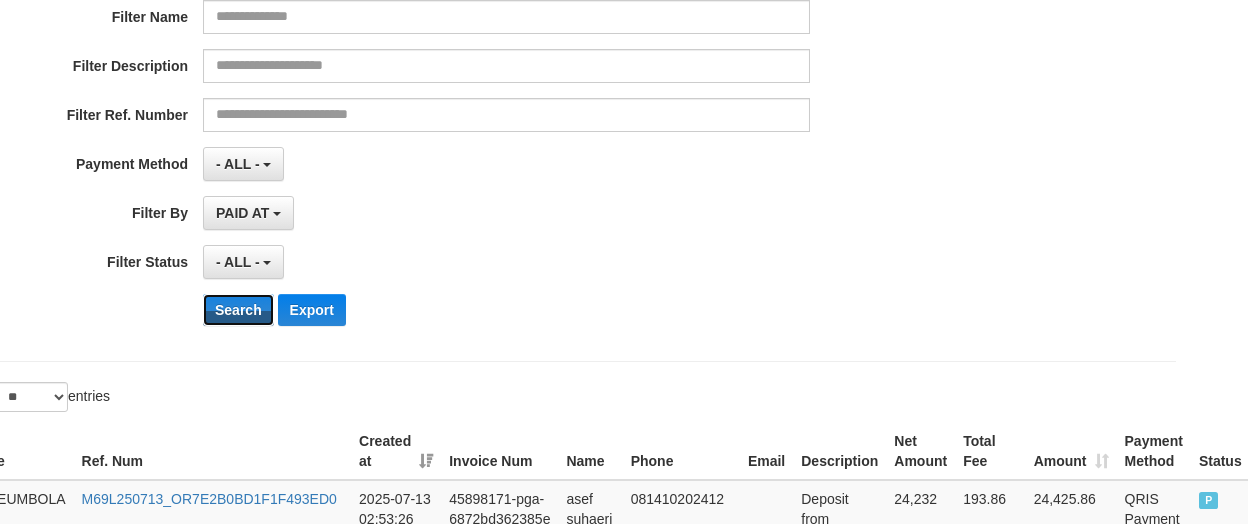 scroll, scrollTop: 400, scrollLeft: 57, axis: both 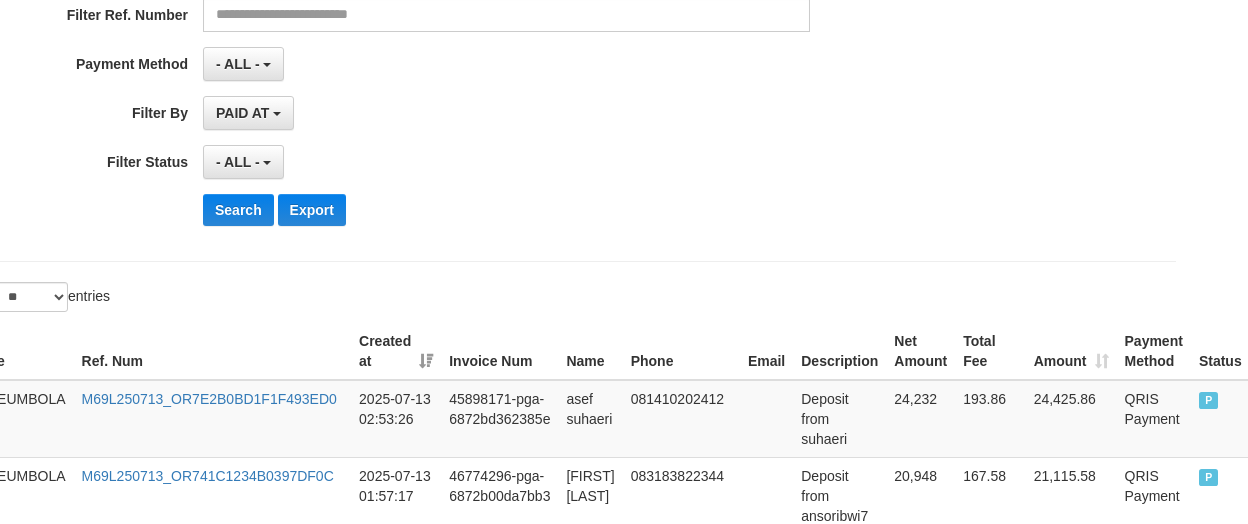 click on "**********" at bounding box center (463, -3) 